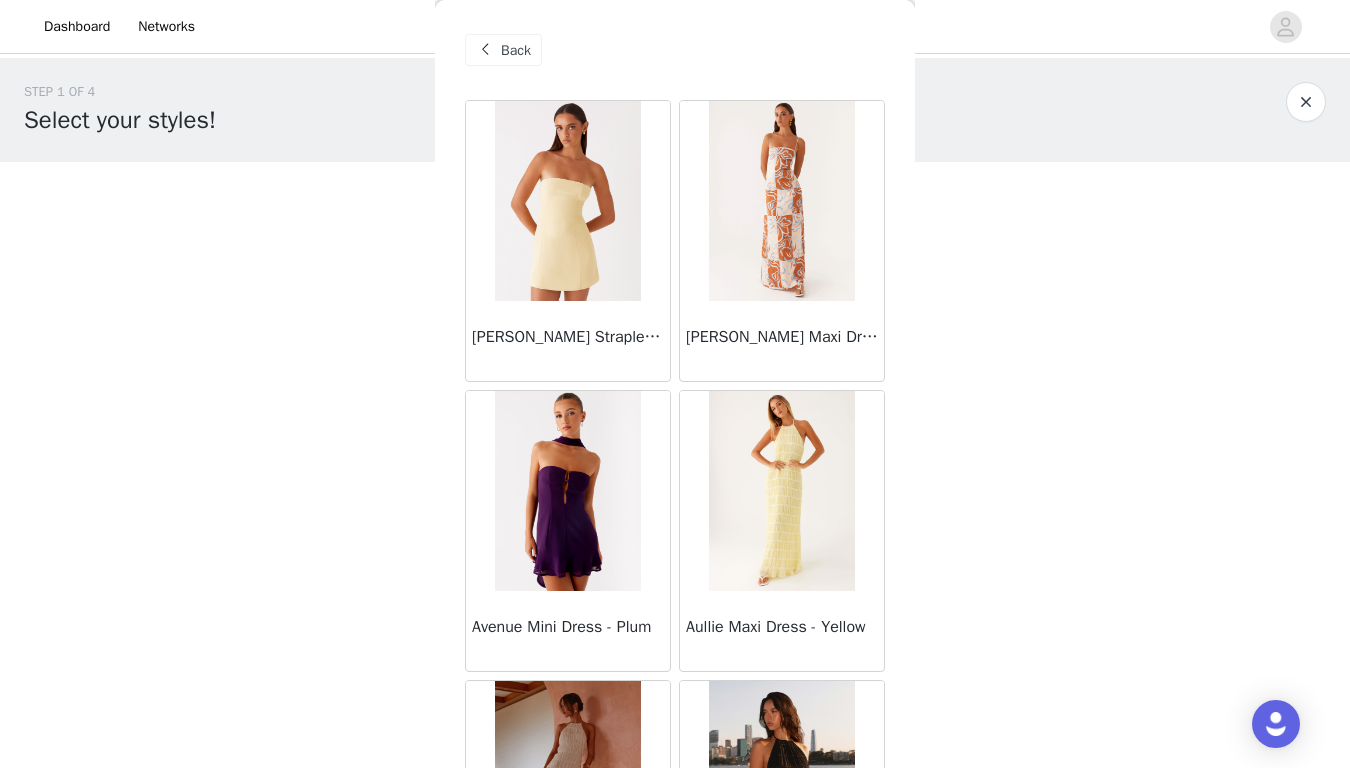 click at bounding box center [1306, 102] 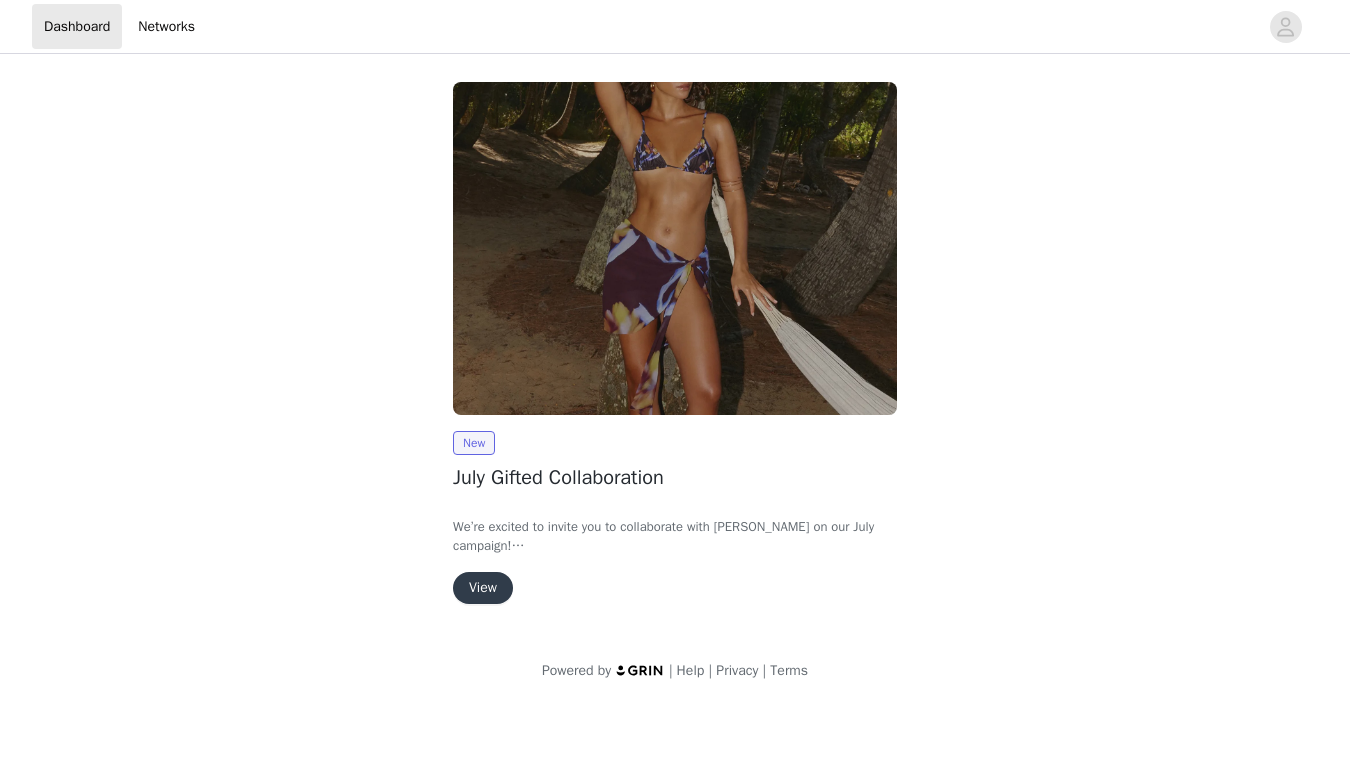 scroll, scrollTop: 0, scrollLeft: 0, axis: both 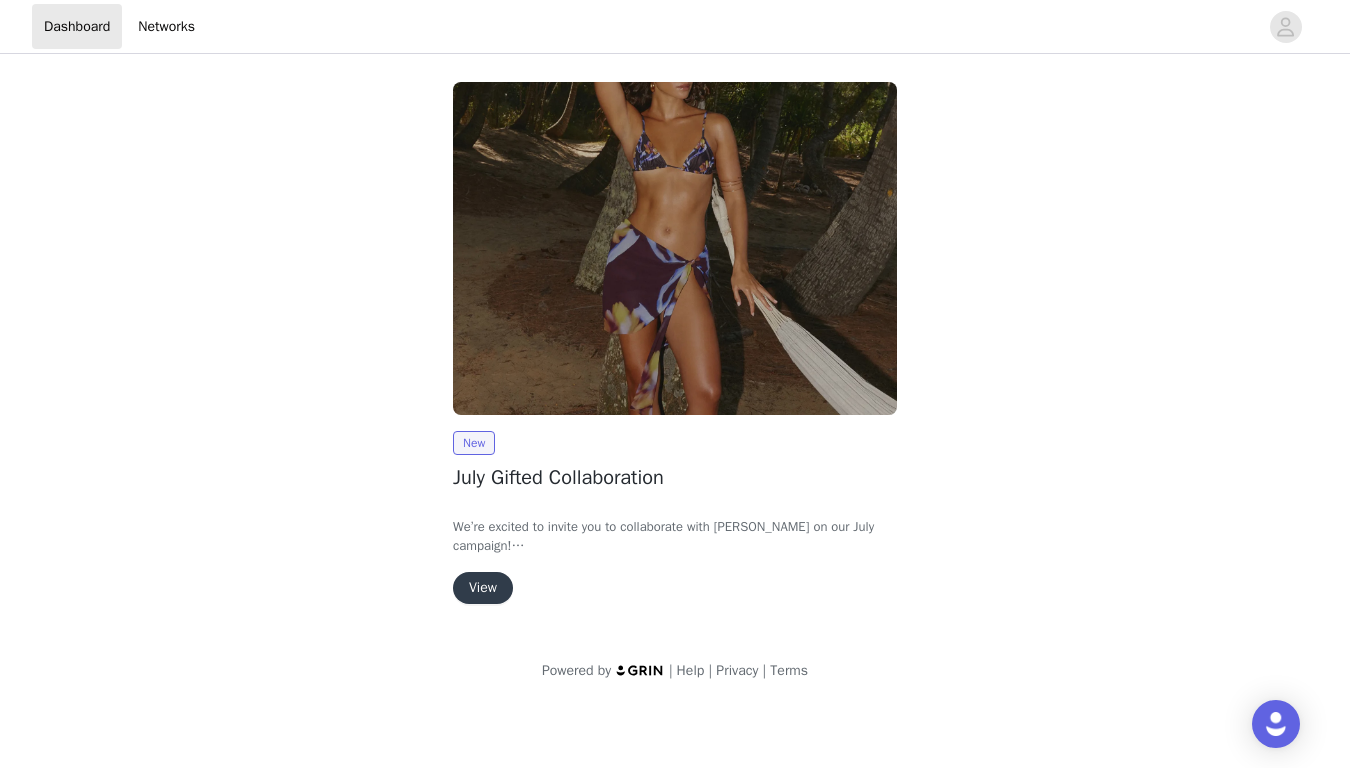 click on "View" at bounding box center (483, 588) 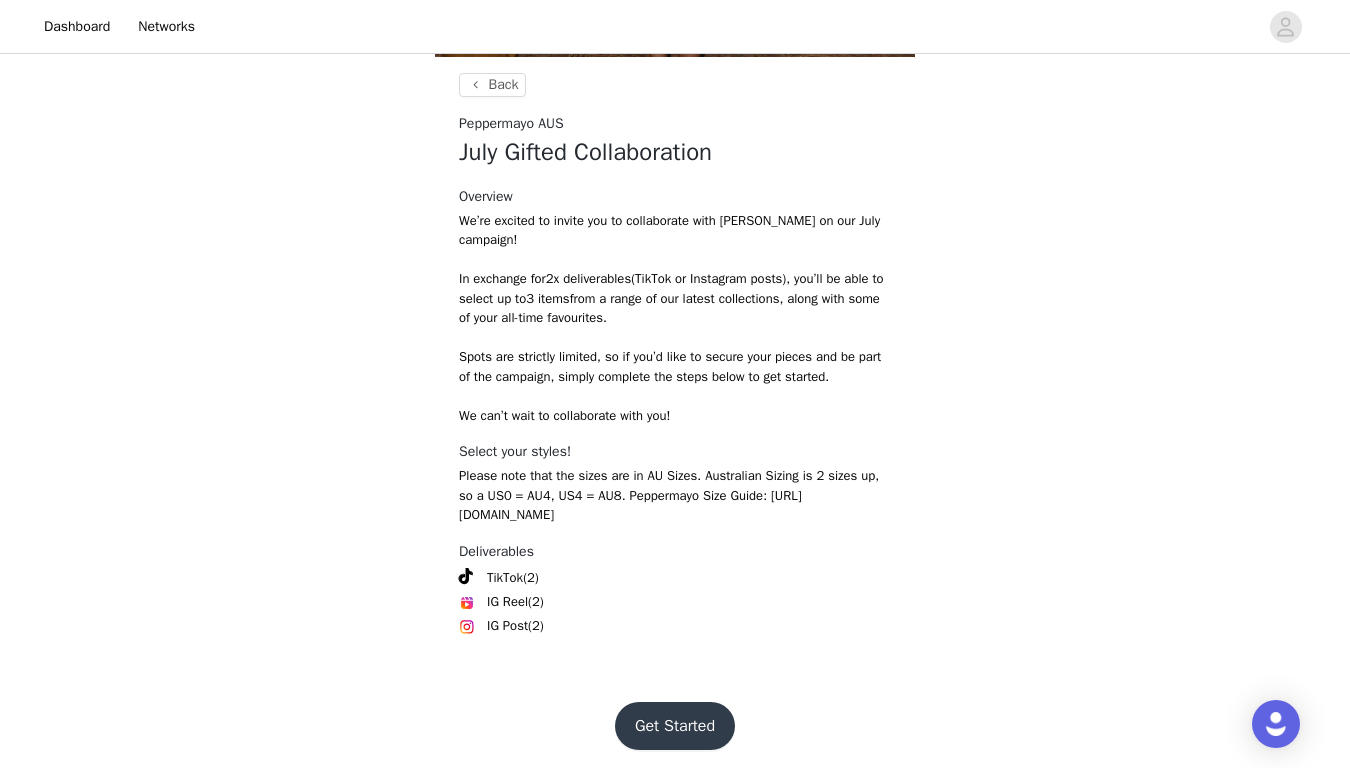 scroll, scrollTop: 528, scrollLeft: 0, axis: vertical 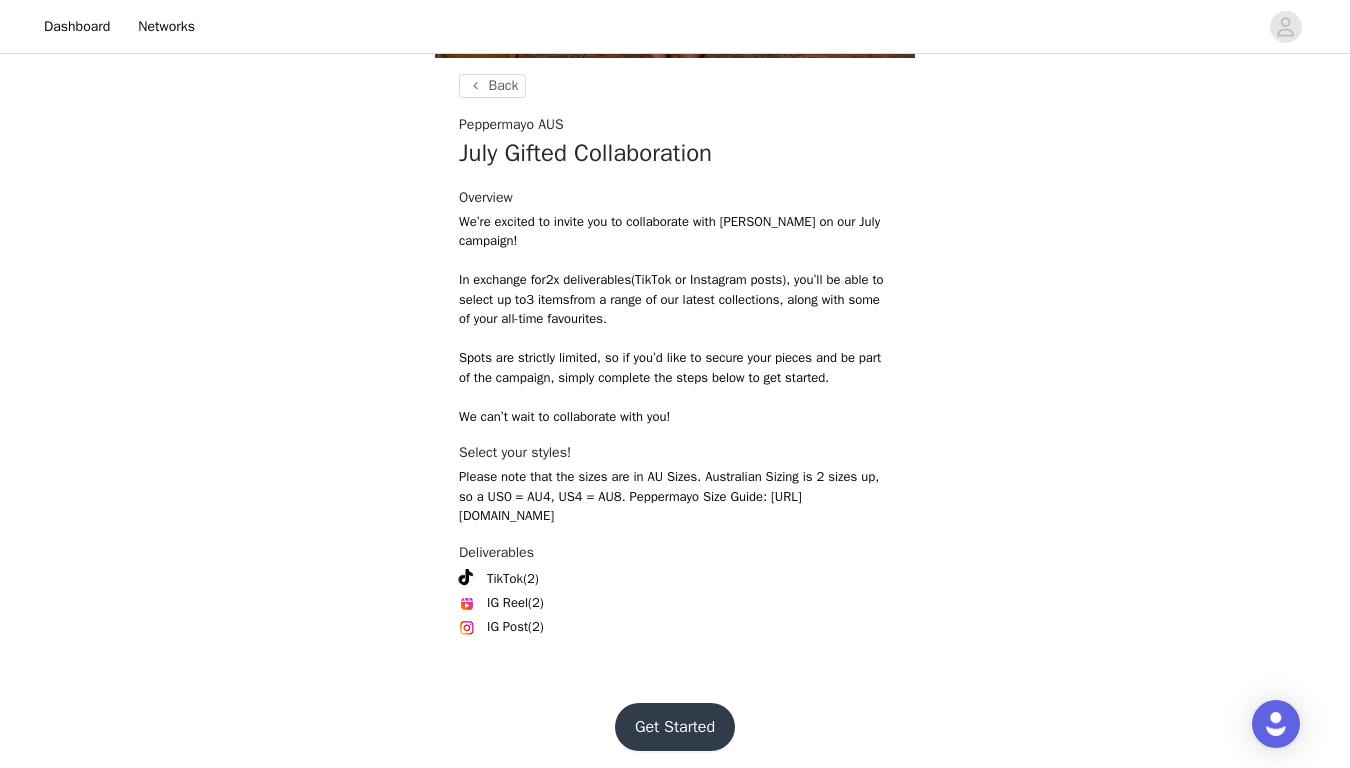 click on "Get Started" at bounding box center (675, 727) 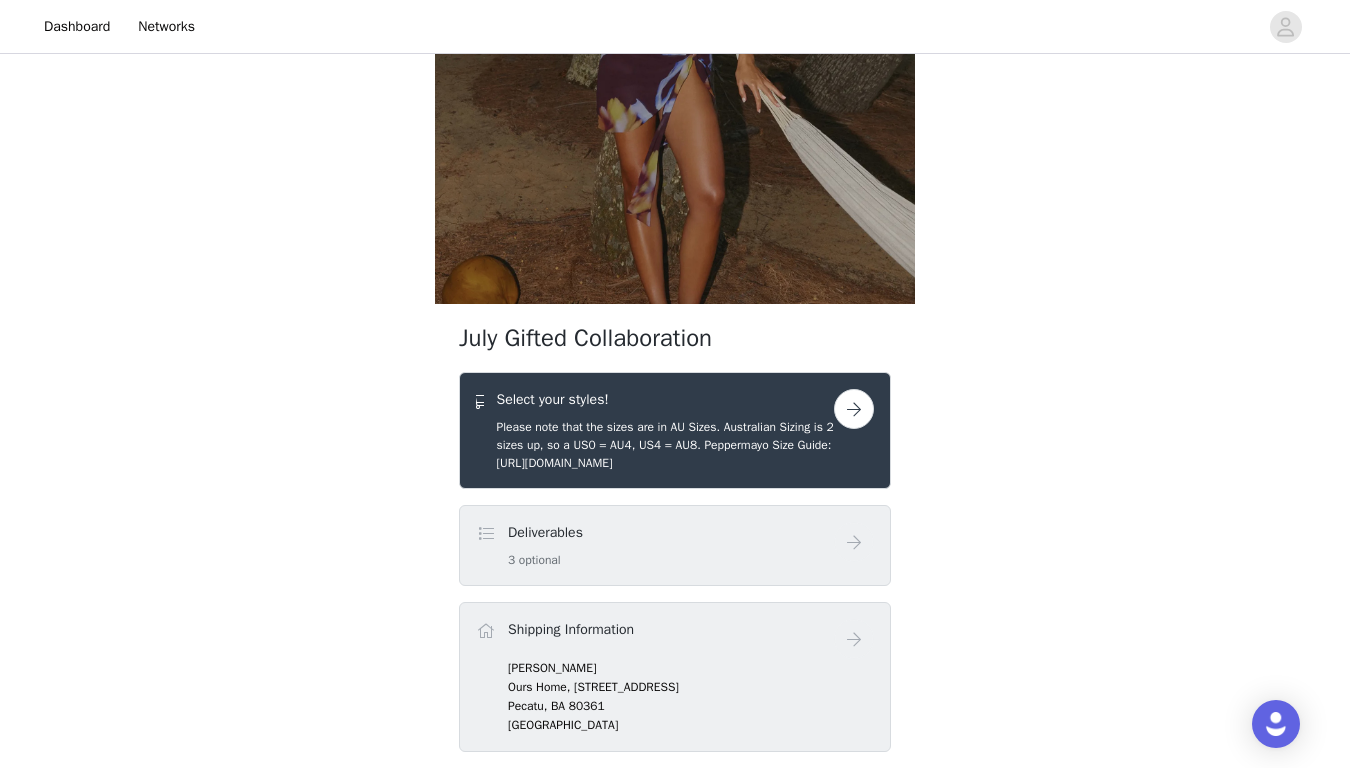 scroll, scrollTop: 326, scrollLeft: 0, axis: vertical 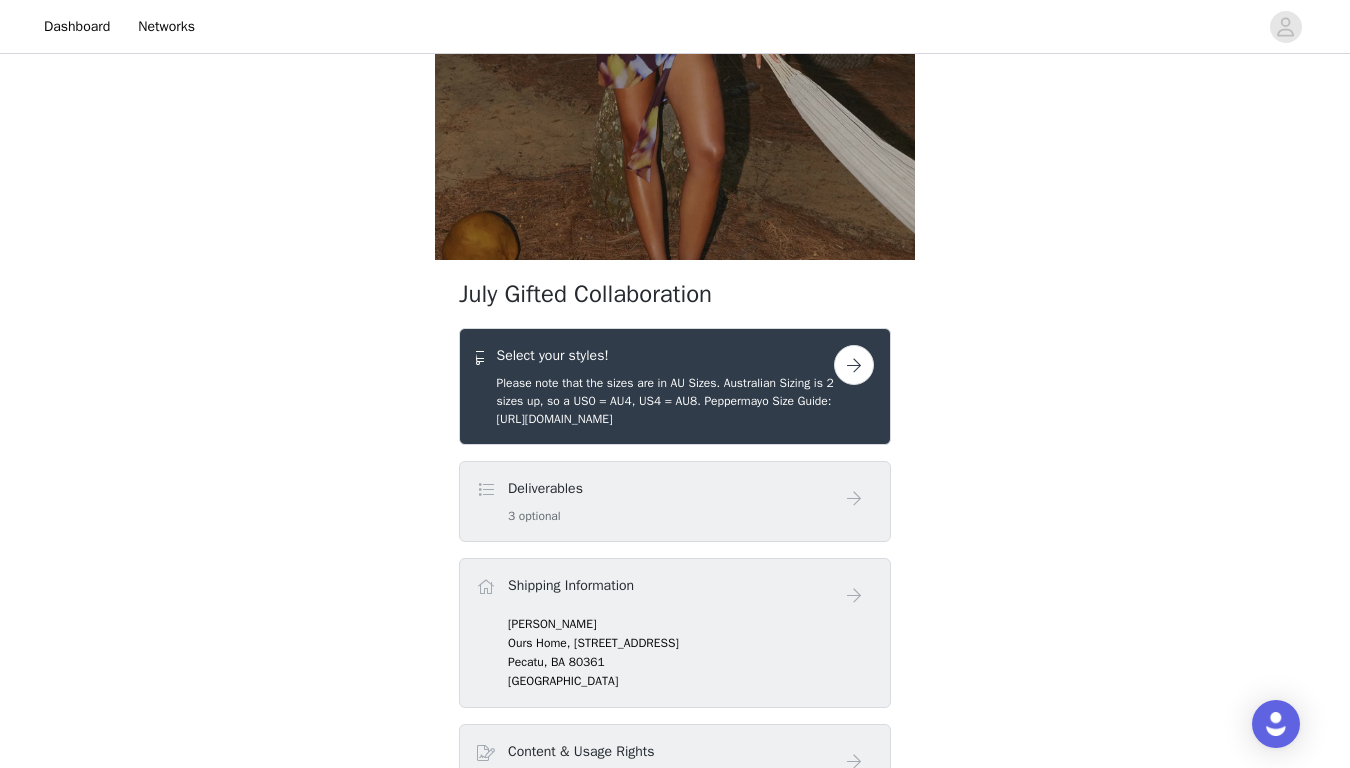 click on "Deliverables   3 optional" at bounding box center [655, 501] 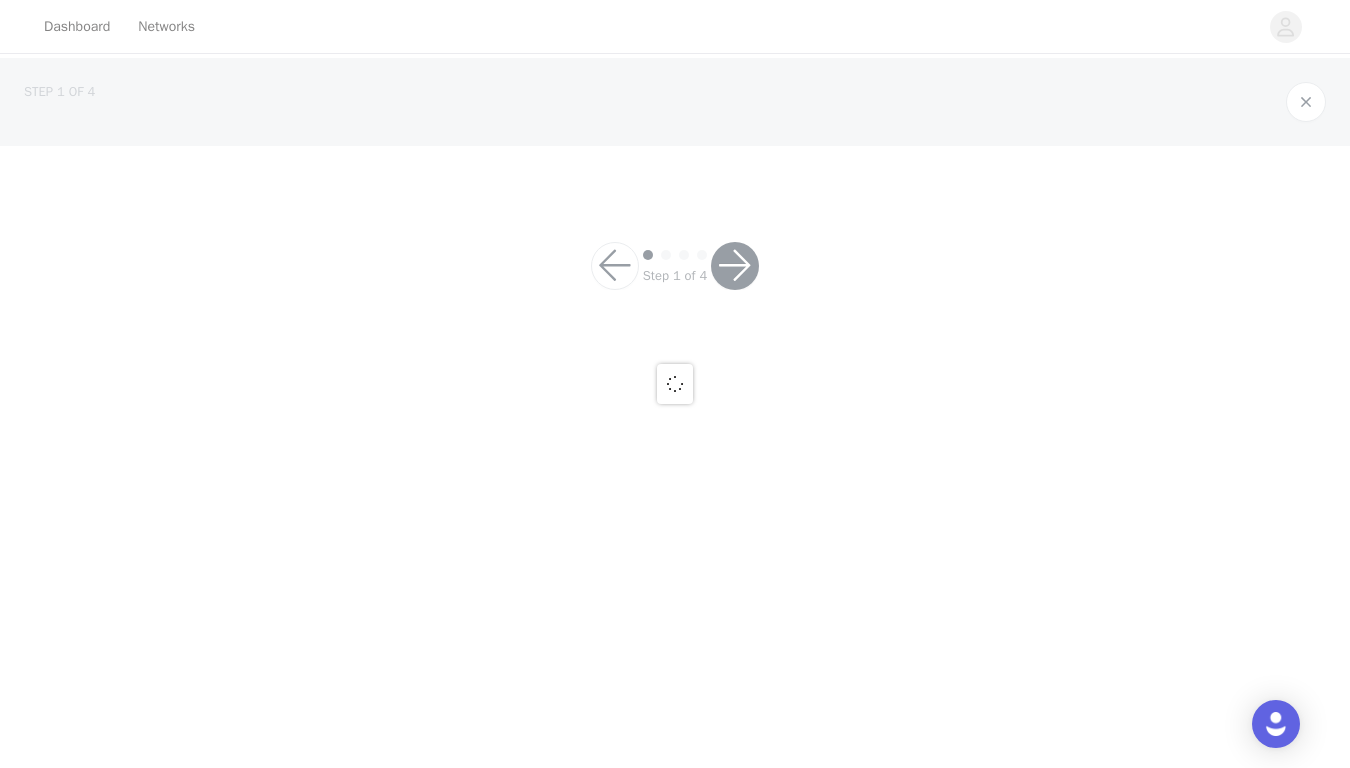 scroll, scrollTop: 0, scrollLeft: 0, axis: both 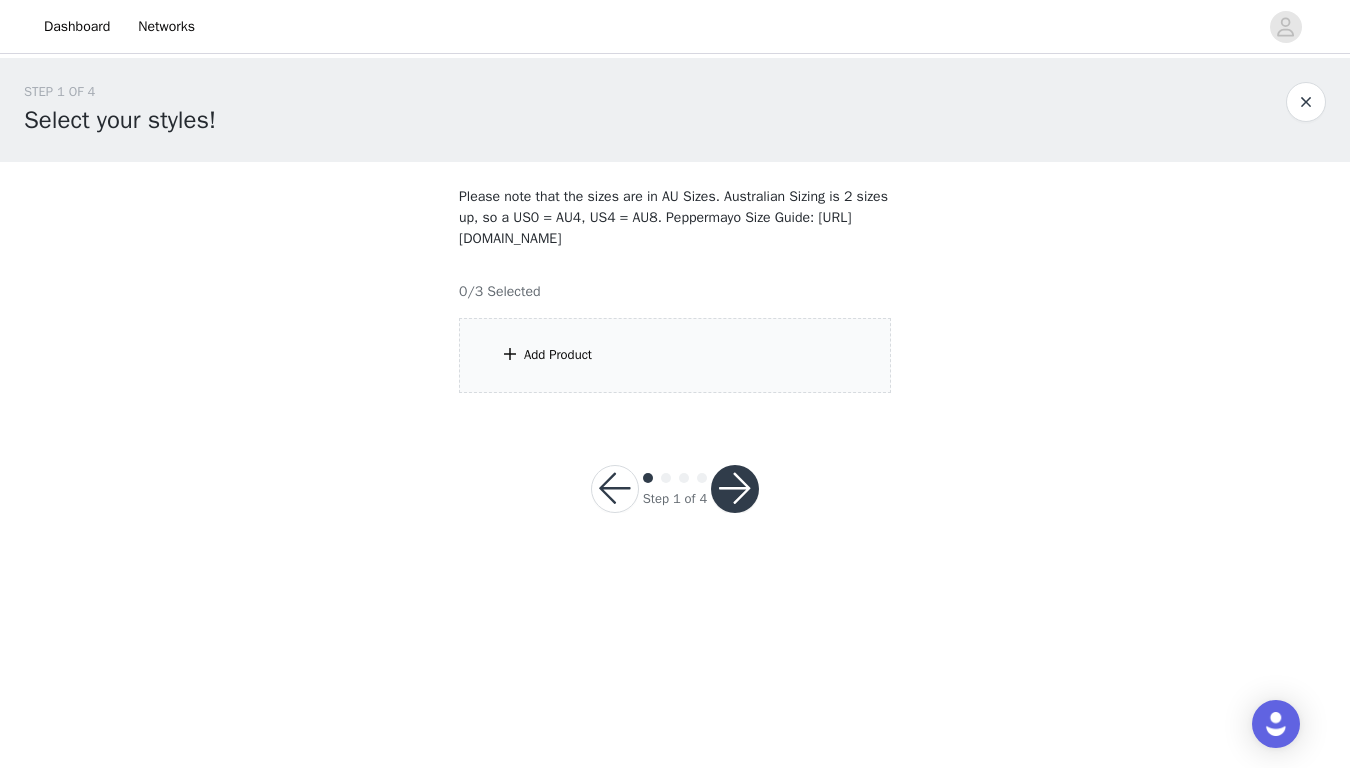 click on "Add Product" at bounding box center [675, 355] 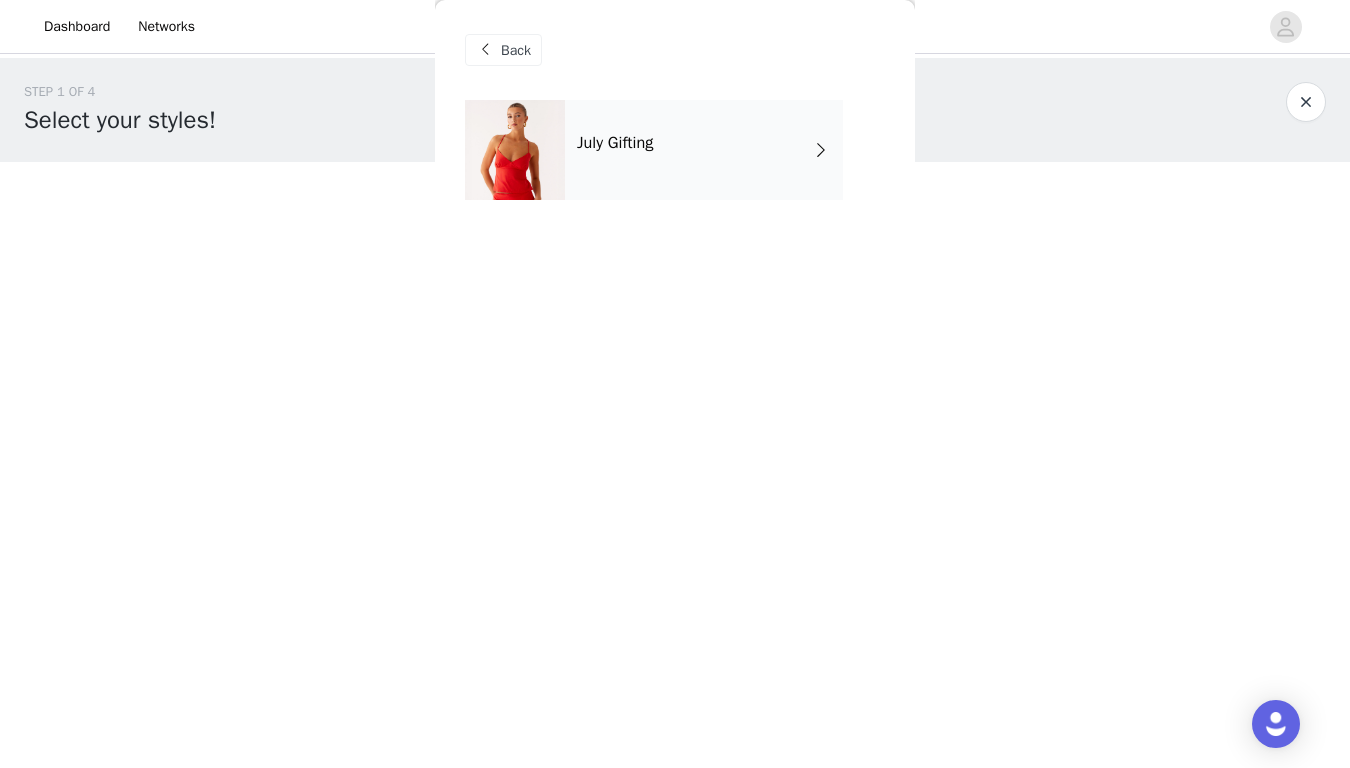 click on "July Gifting" at bounding box center [704, 150] 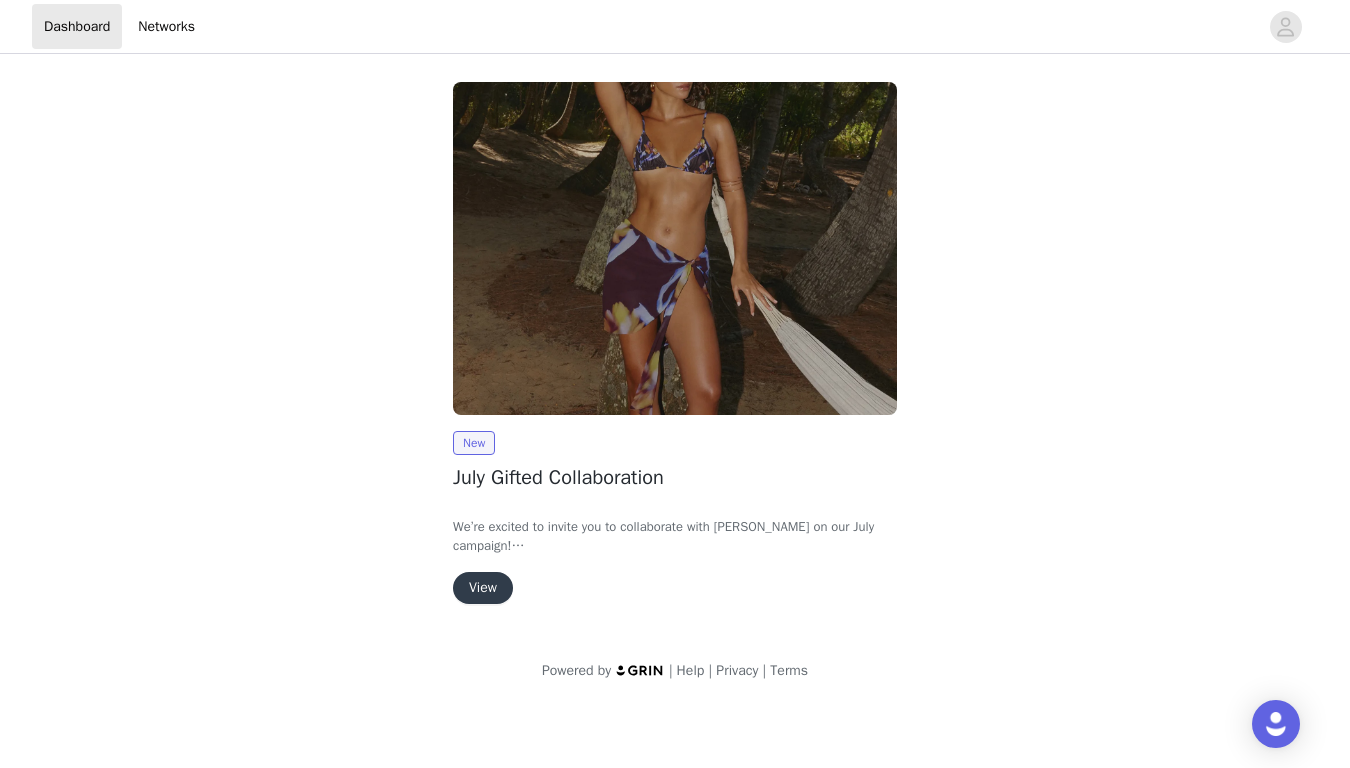 scroll, scrollTop: 0, scrollLeft: 0, axis: both 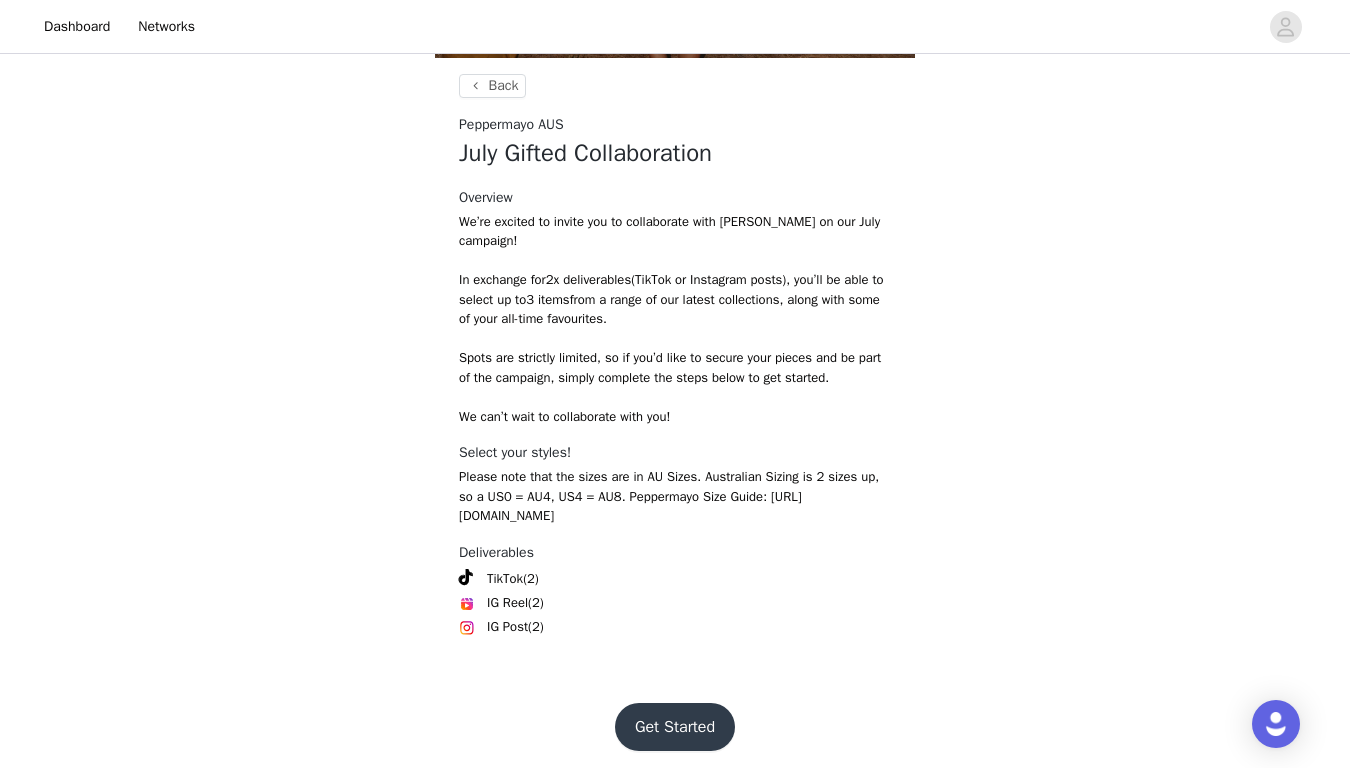 click on "Get Started" at bounding box center [675, 727] 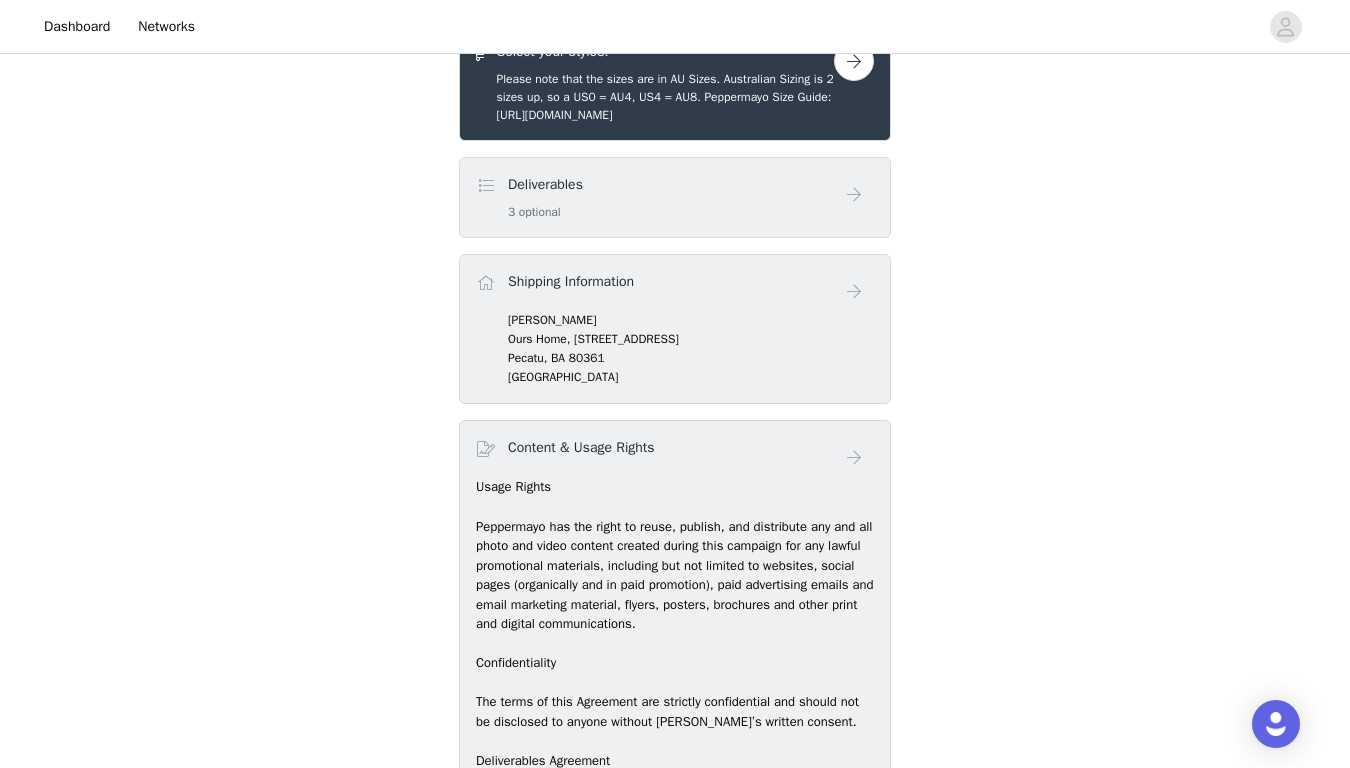 scroll, scrollTop: 613, scrollLeft: 0, axis: vertical 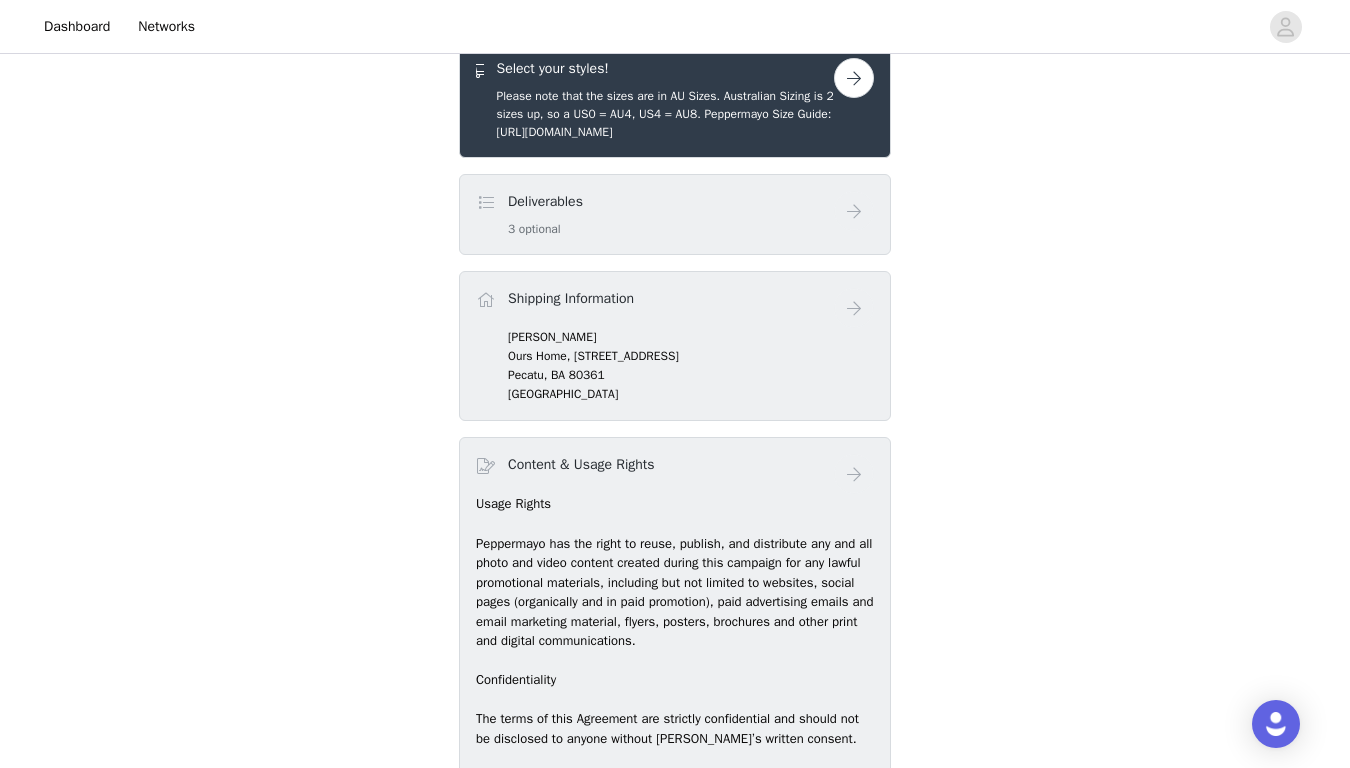 click at bounding box center [854, 78] 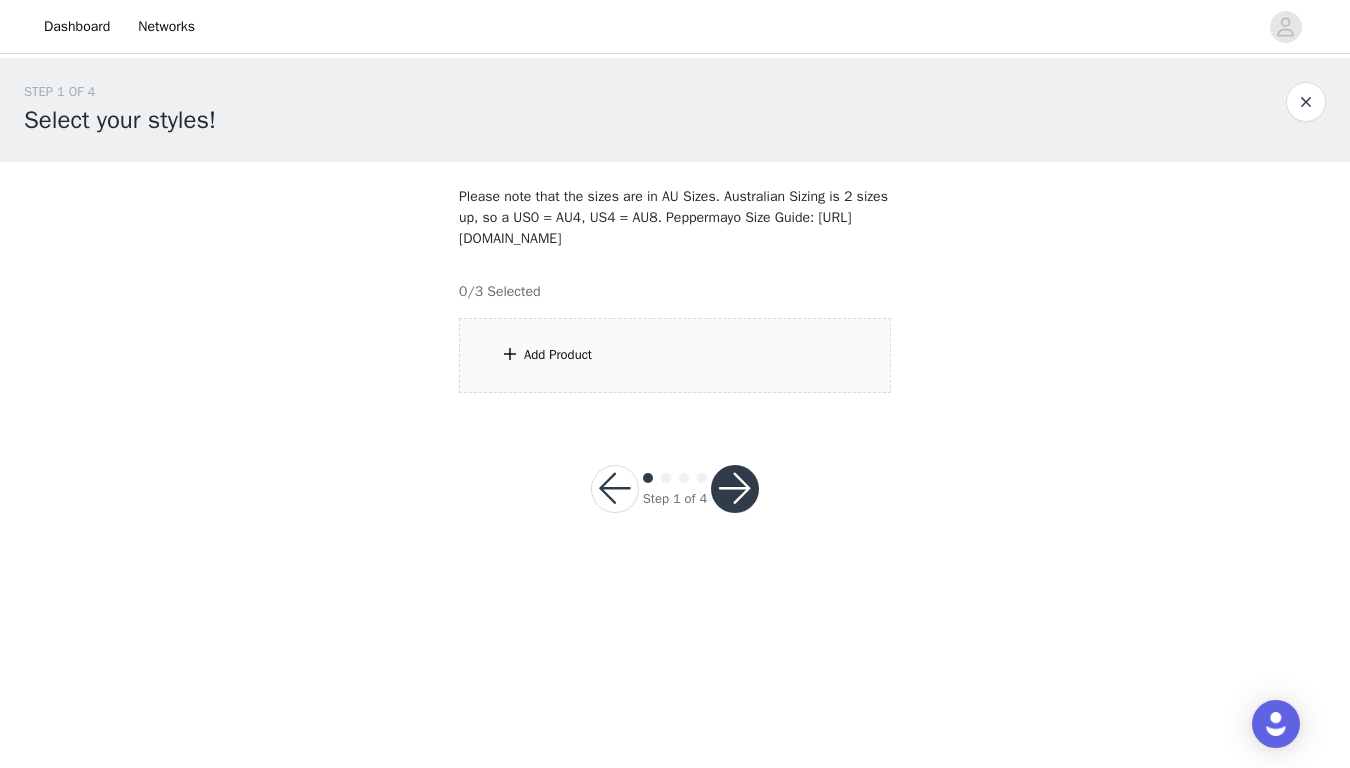 click on "Add Product" at bounding box center [675, 355] 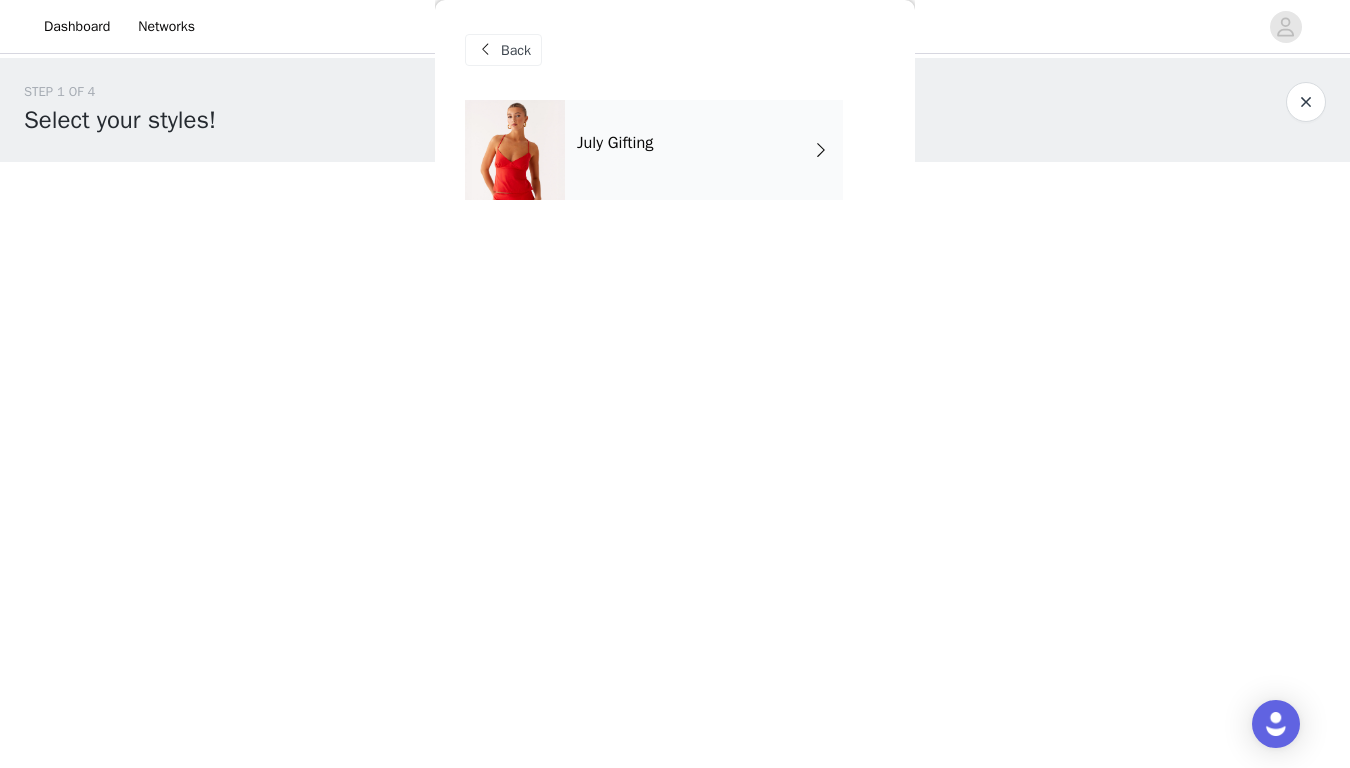 click at bounding box center (485, 50) 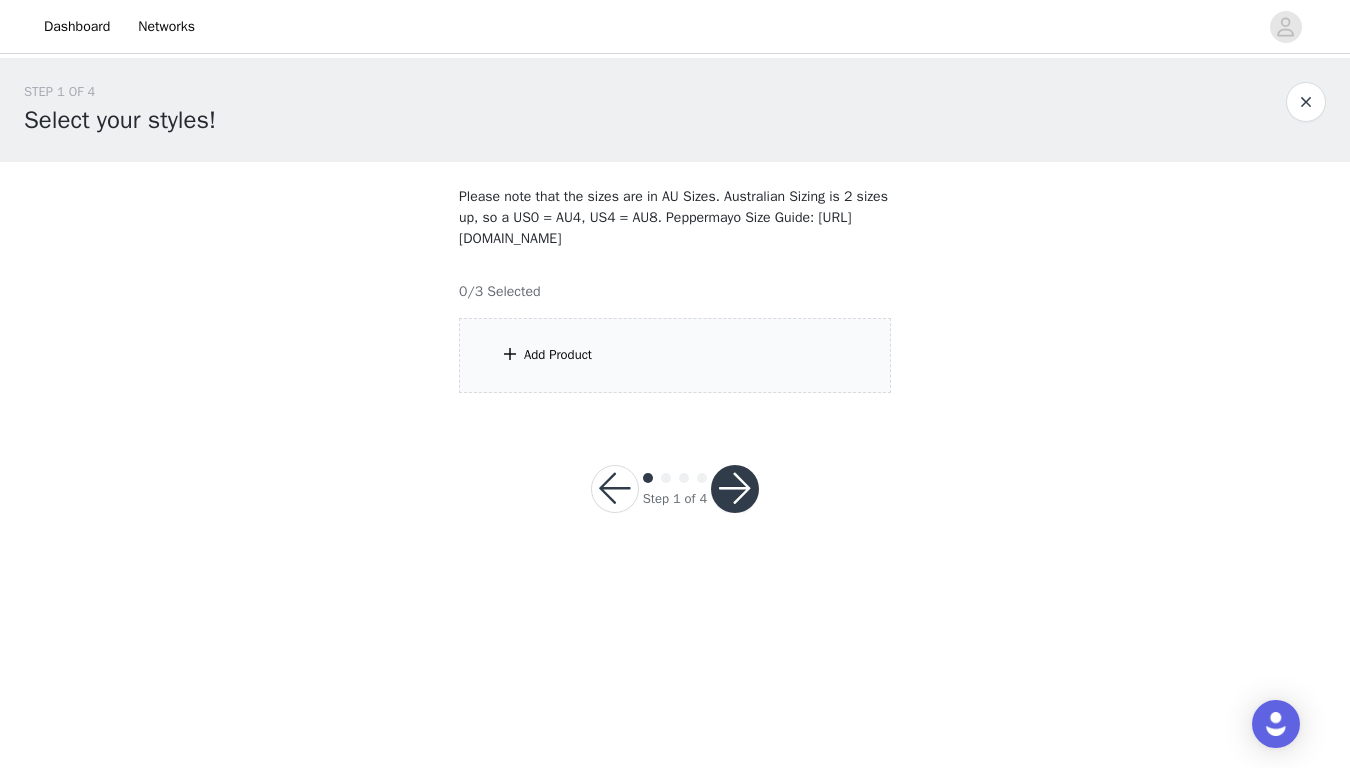 click on "Add Product" at bounding box center [675, 355] 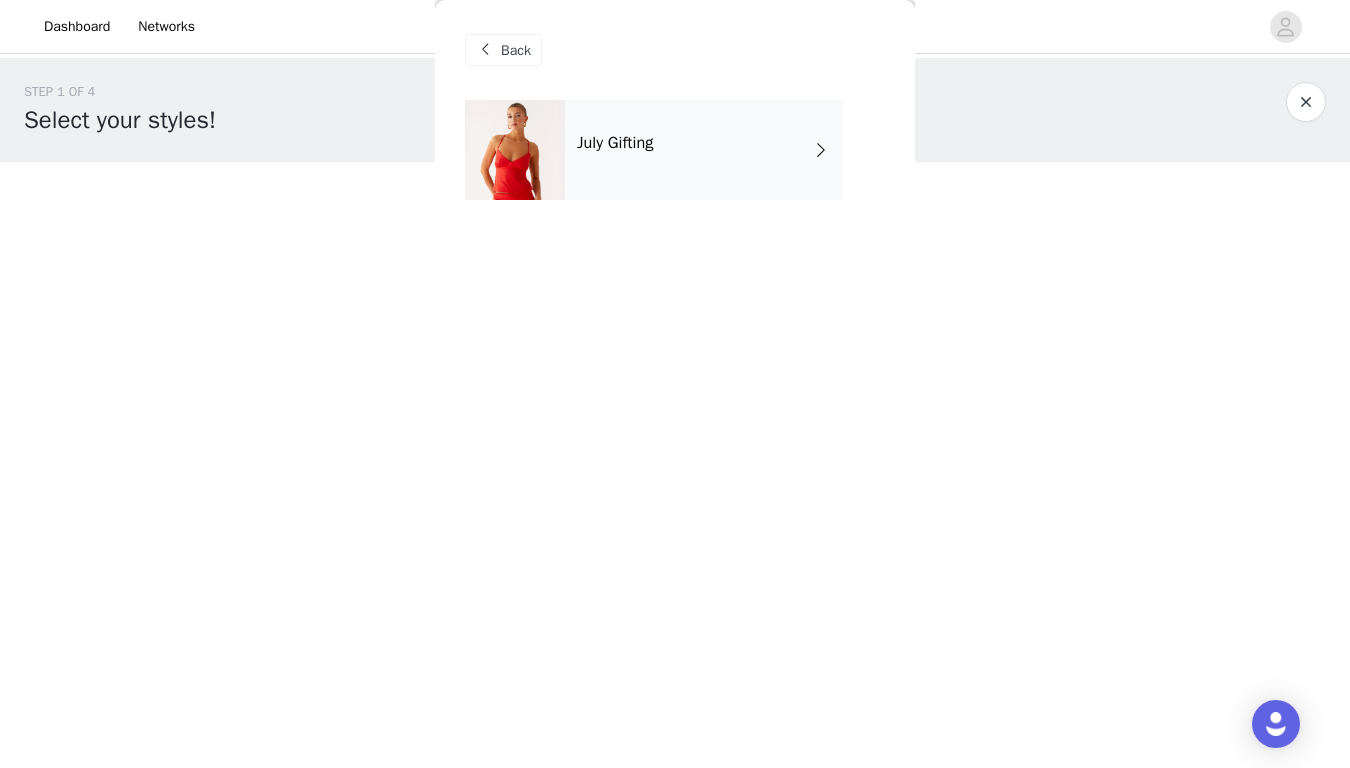 click on "July Gifting" at bounding box center (704, 150) 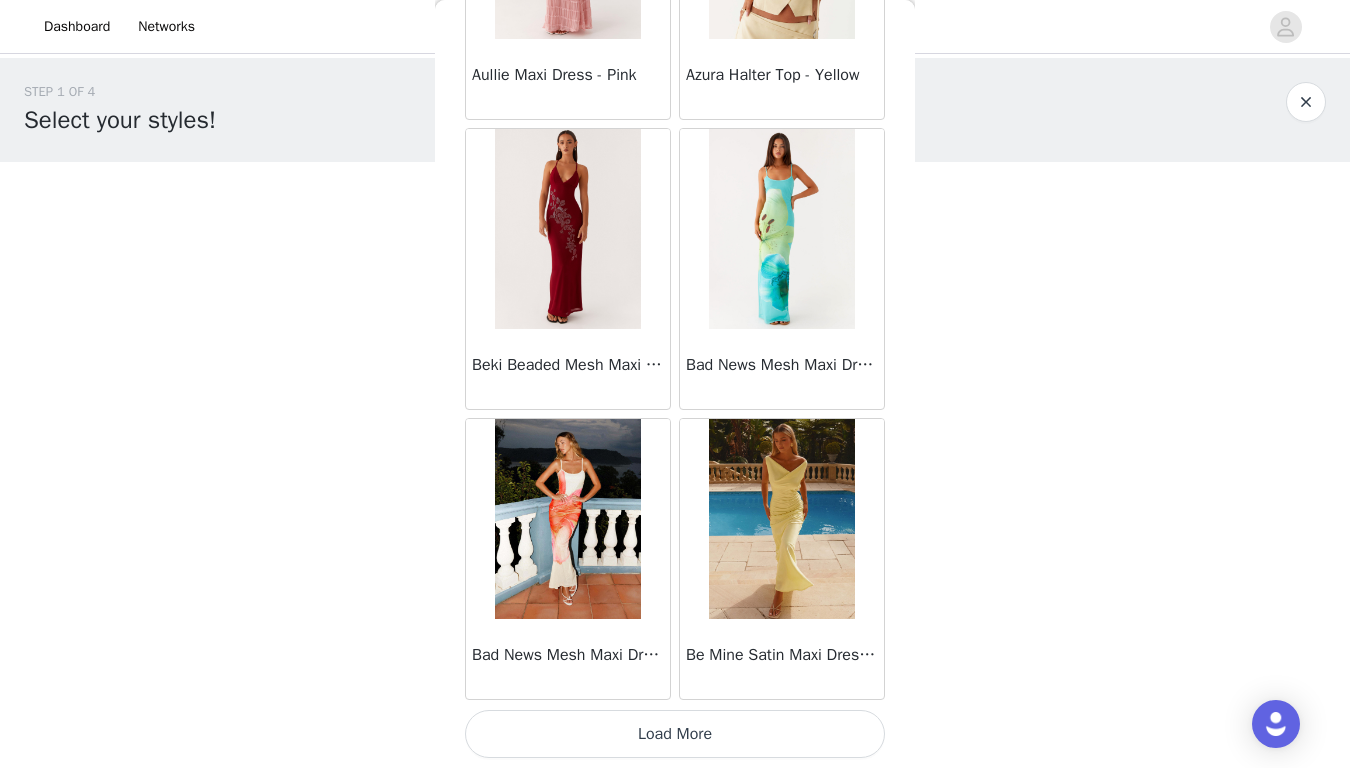 scroll, scrollTop: 2292, scrollLeft: 0, axis: vertical 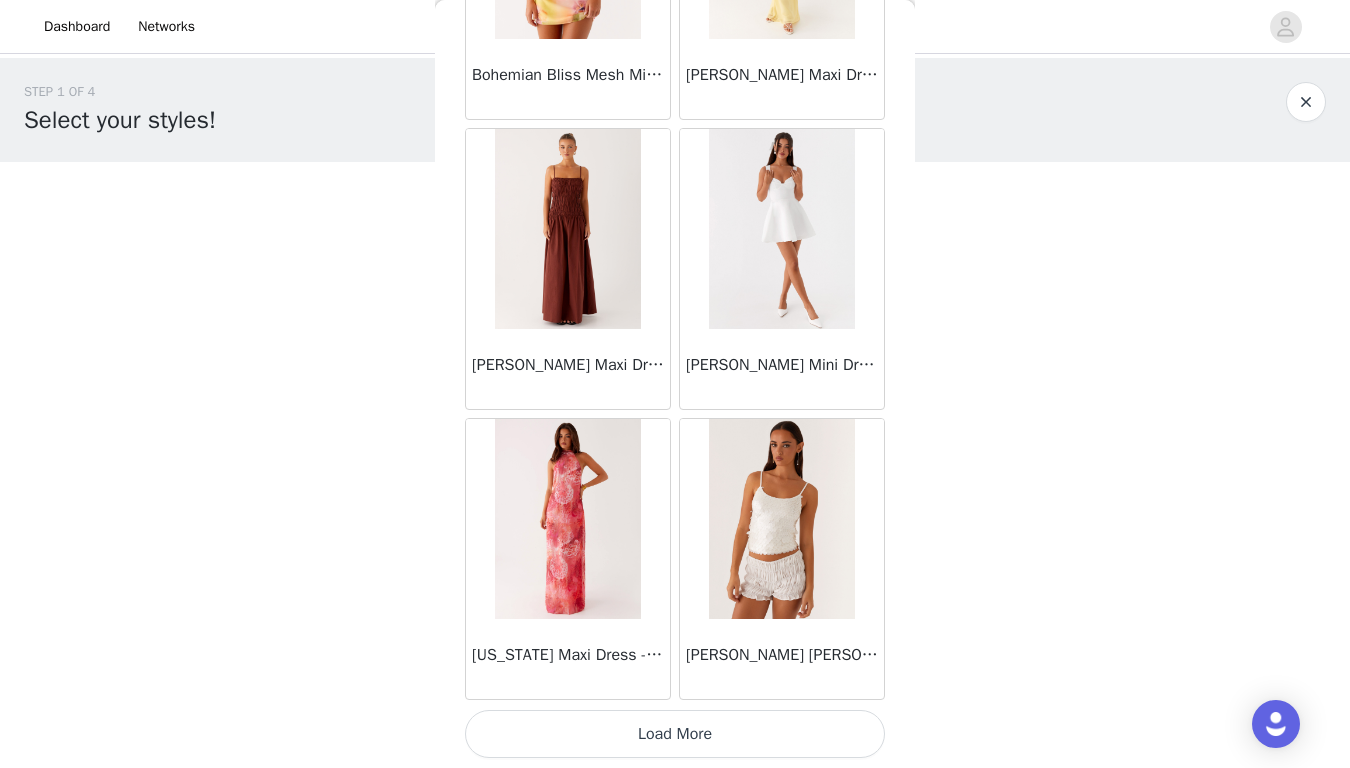 click on "Load More" at bounding box center (675, 734) 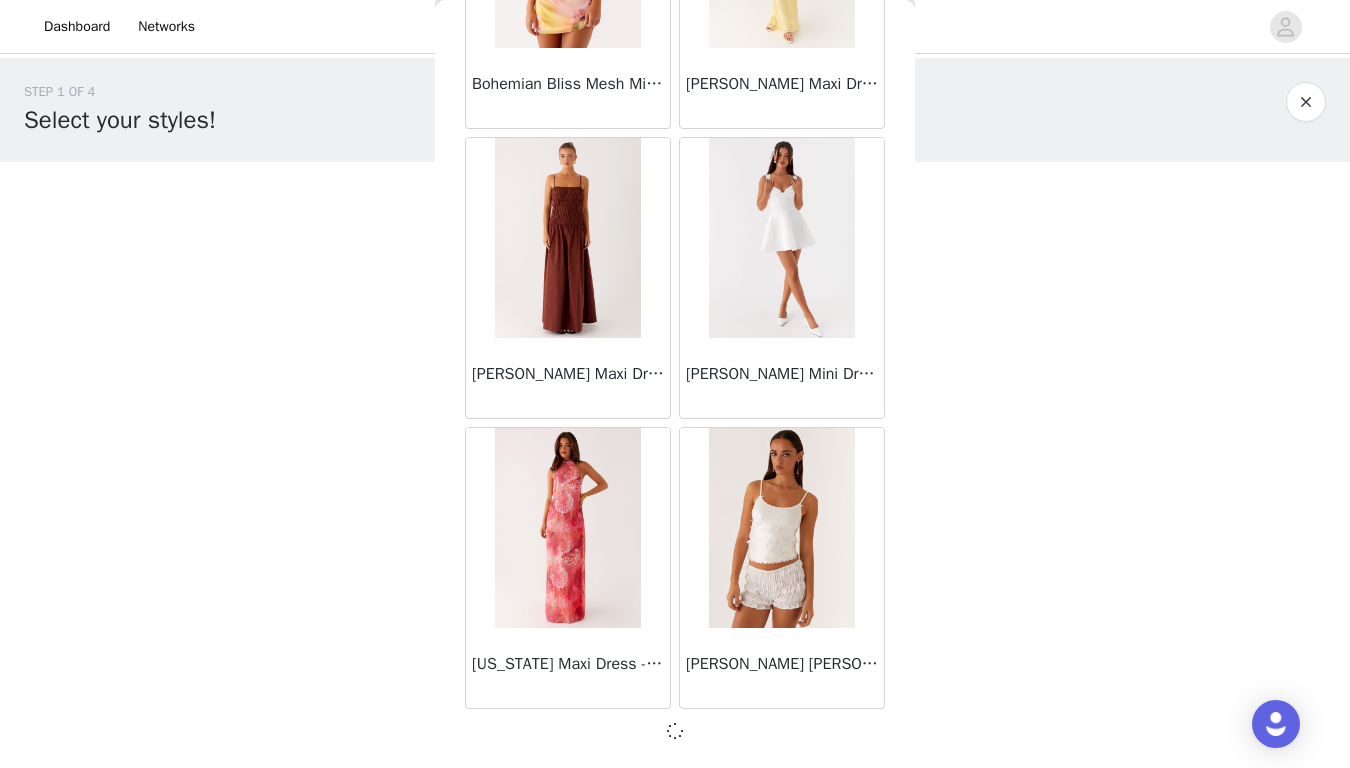 scroll, scrollTop: 0, scrollLeft: 0, axis: both 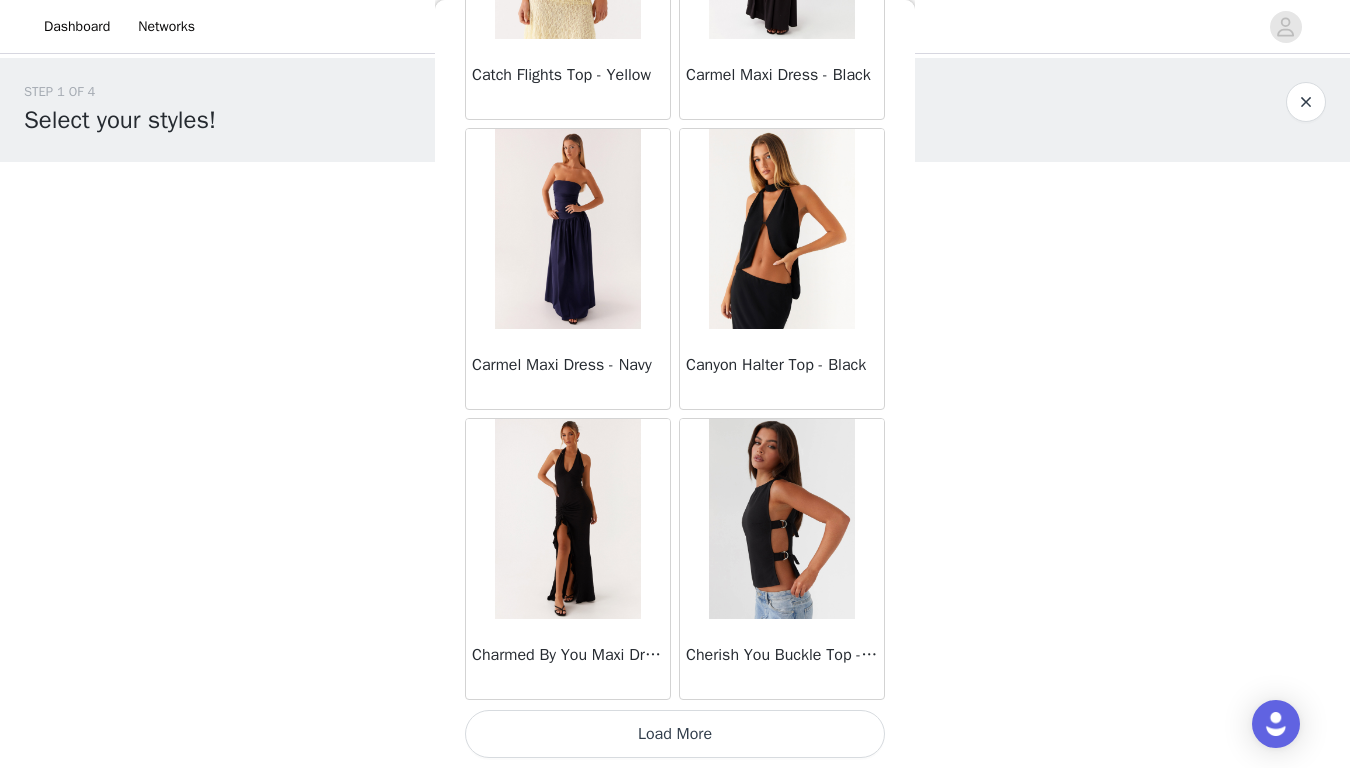 click on "Load More" at bounding box center [675, 734] 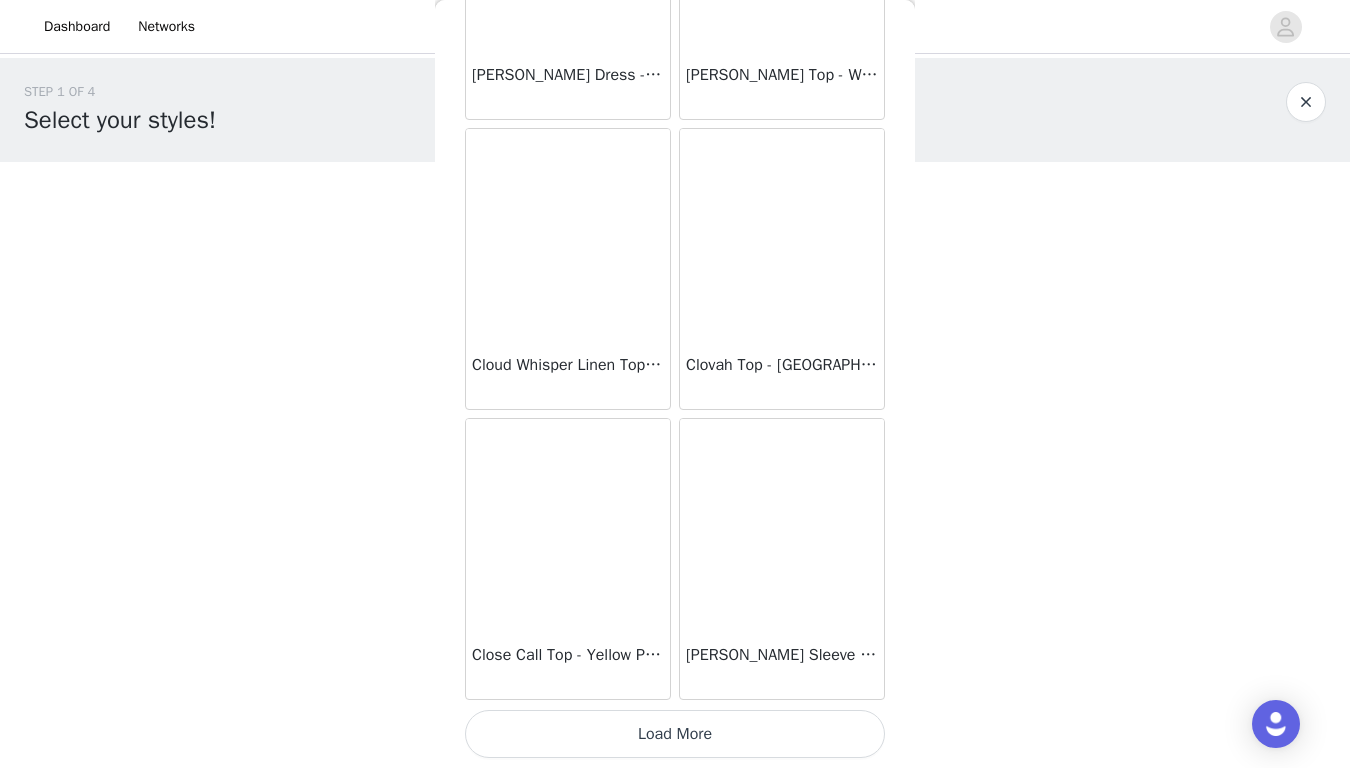 scroll, scrollTop: 10992, scrollLeft: 0, axis: vertical 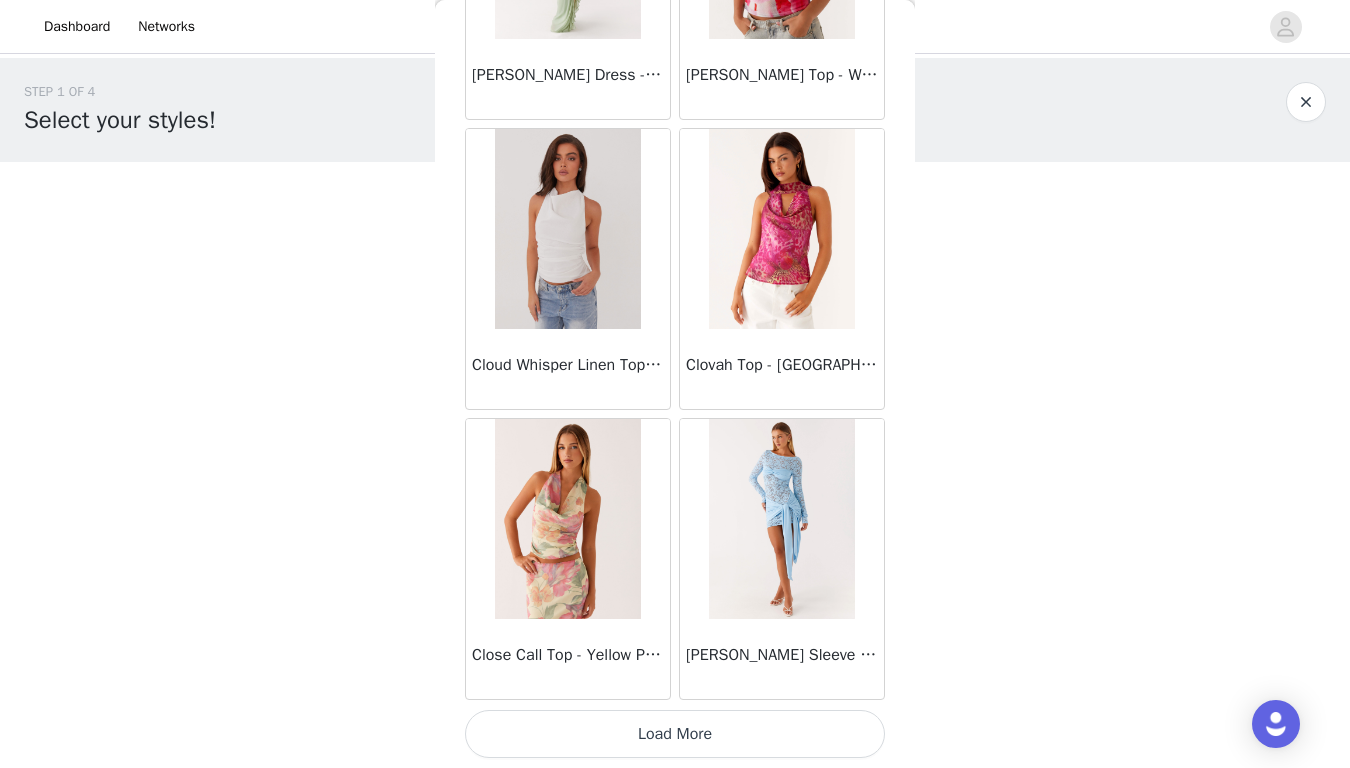 click on "Load More" at bounding box center (675, 734) 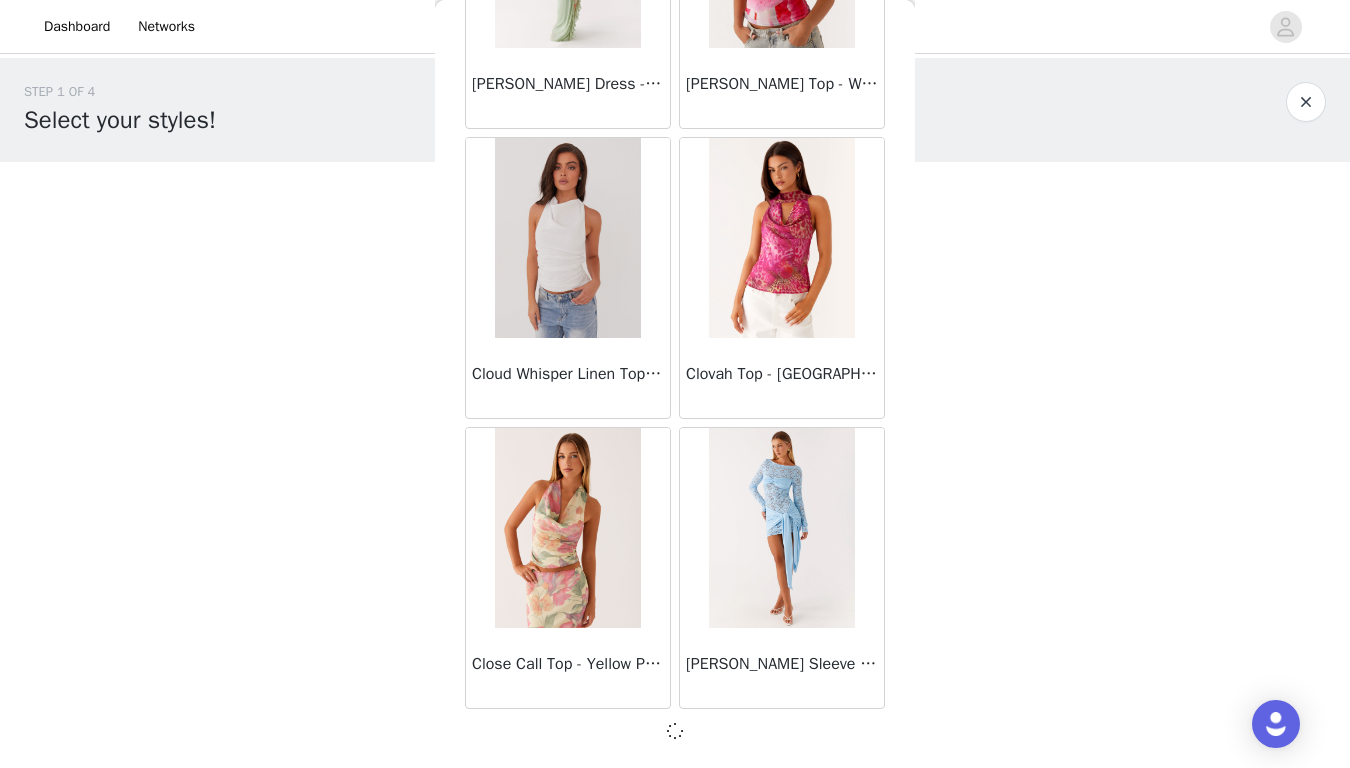 scroll, scrollTop: 10983, scrollLeft: 0, axis: vertical 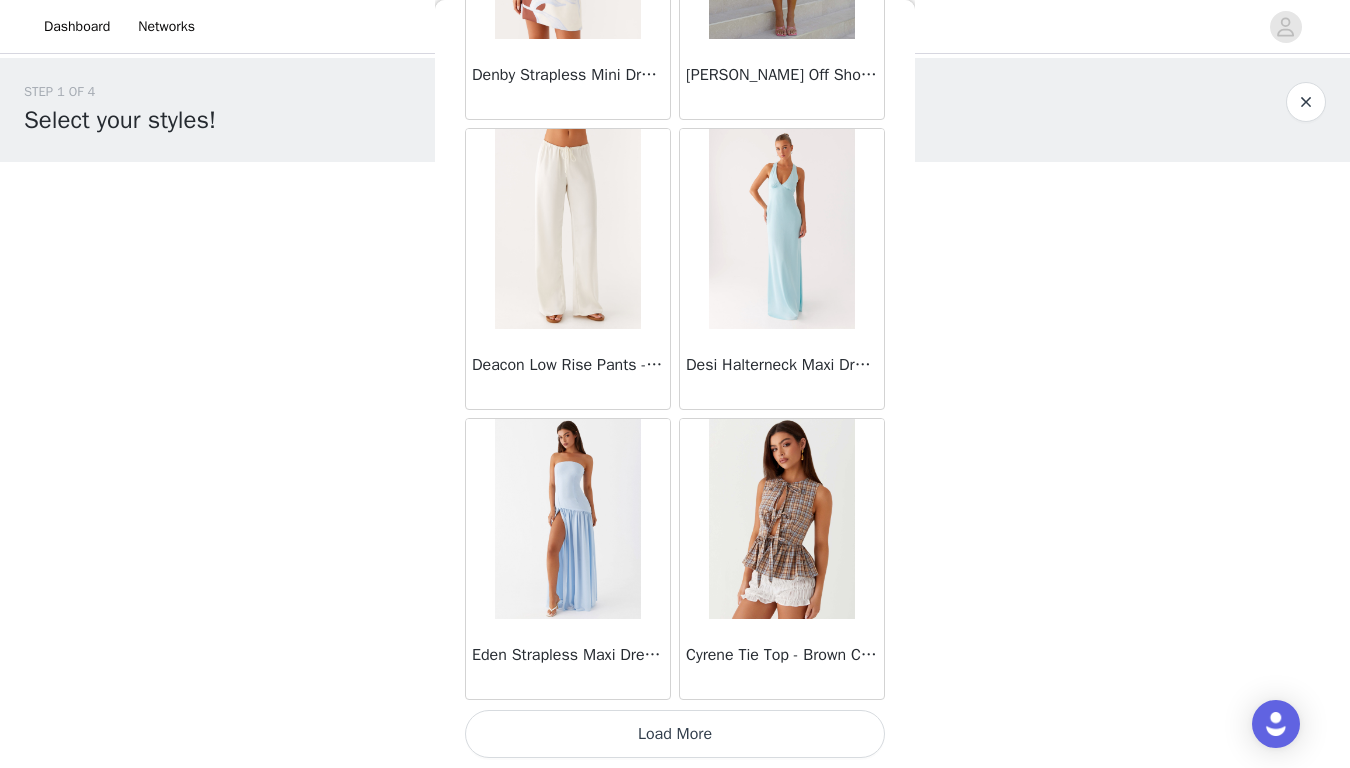 click on "Load More" at bounding box center (675, 734) 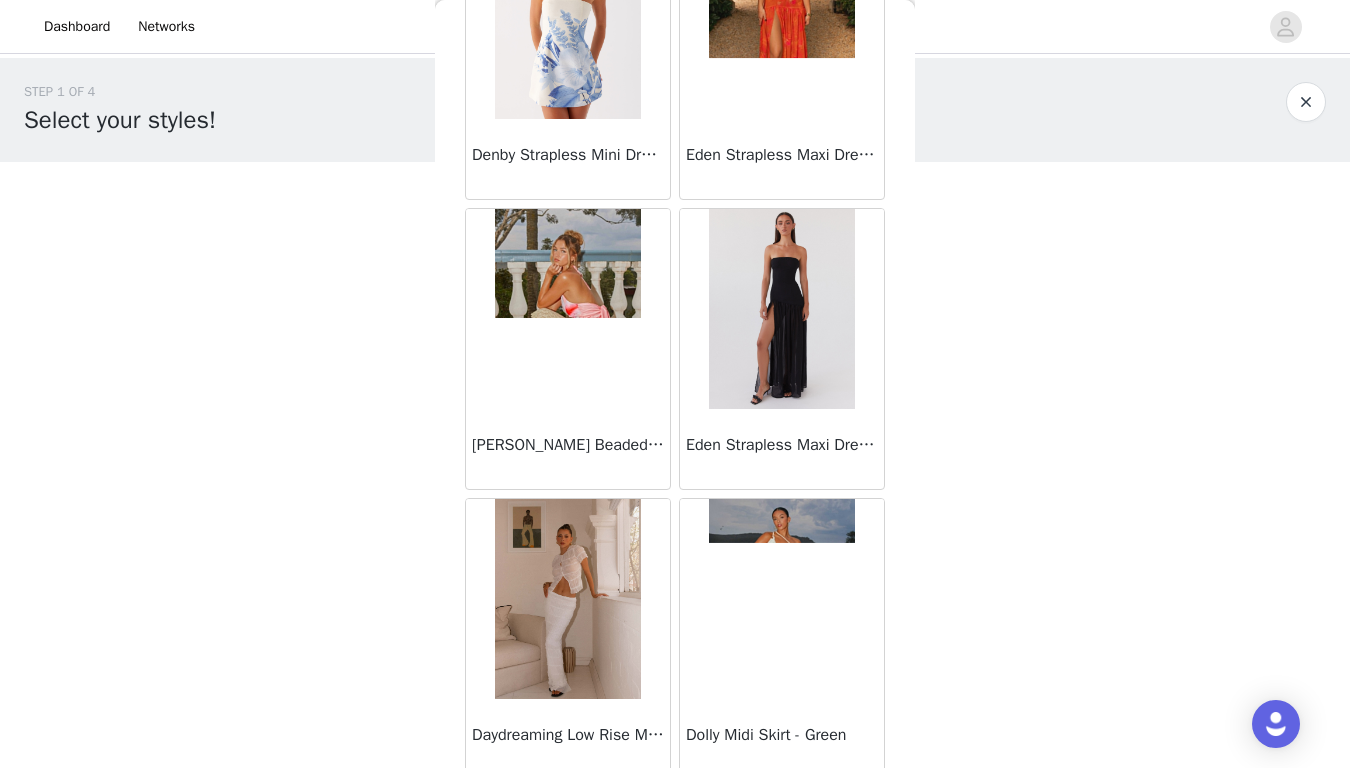 scroll, scrollTop: 15369, scrollLeft: 0, axis: vertical 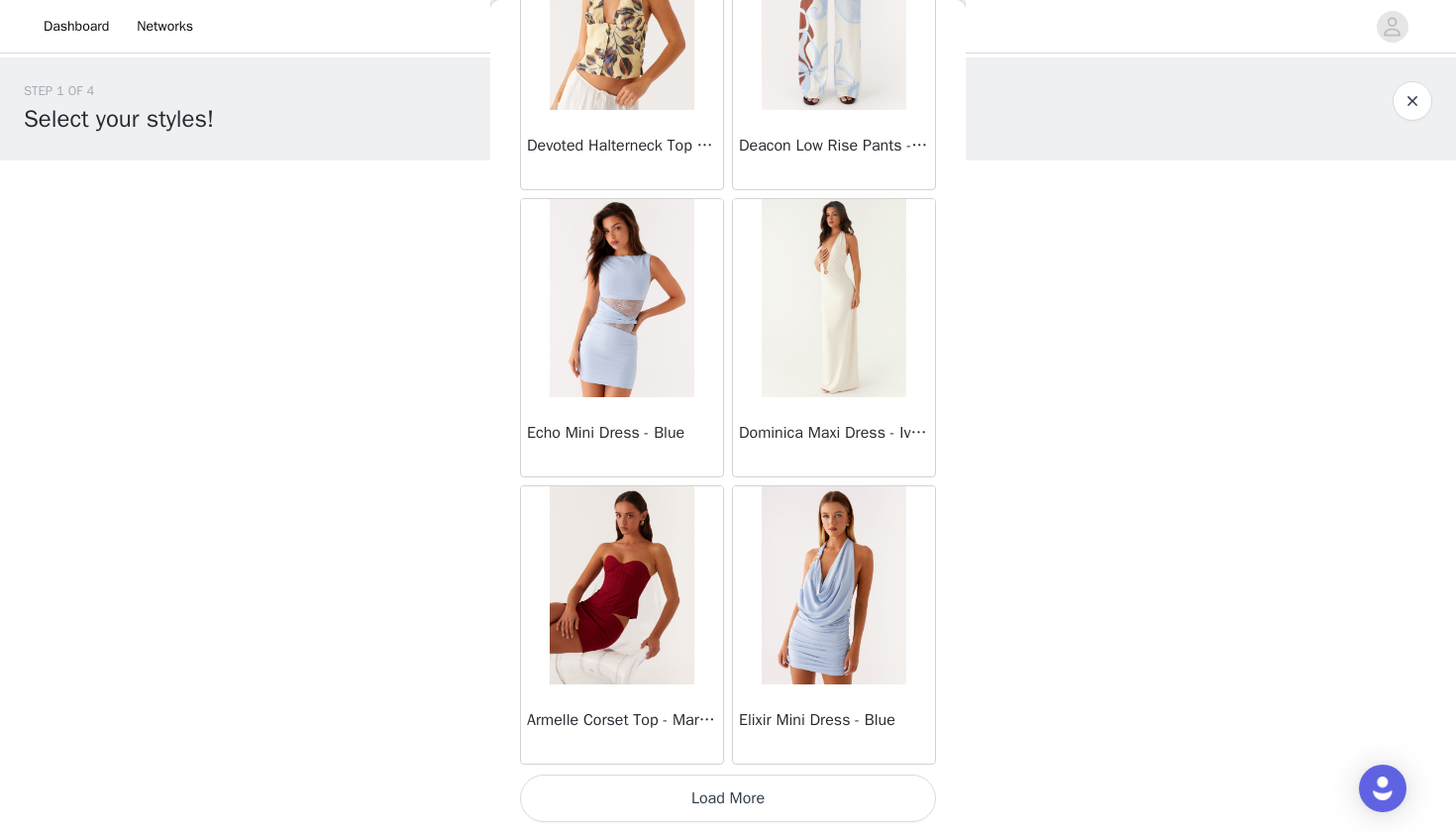 click on "Load More" at bounding box center [728, 798] 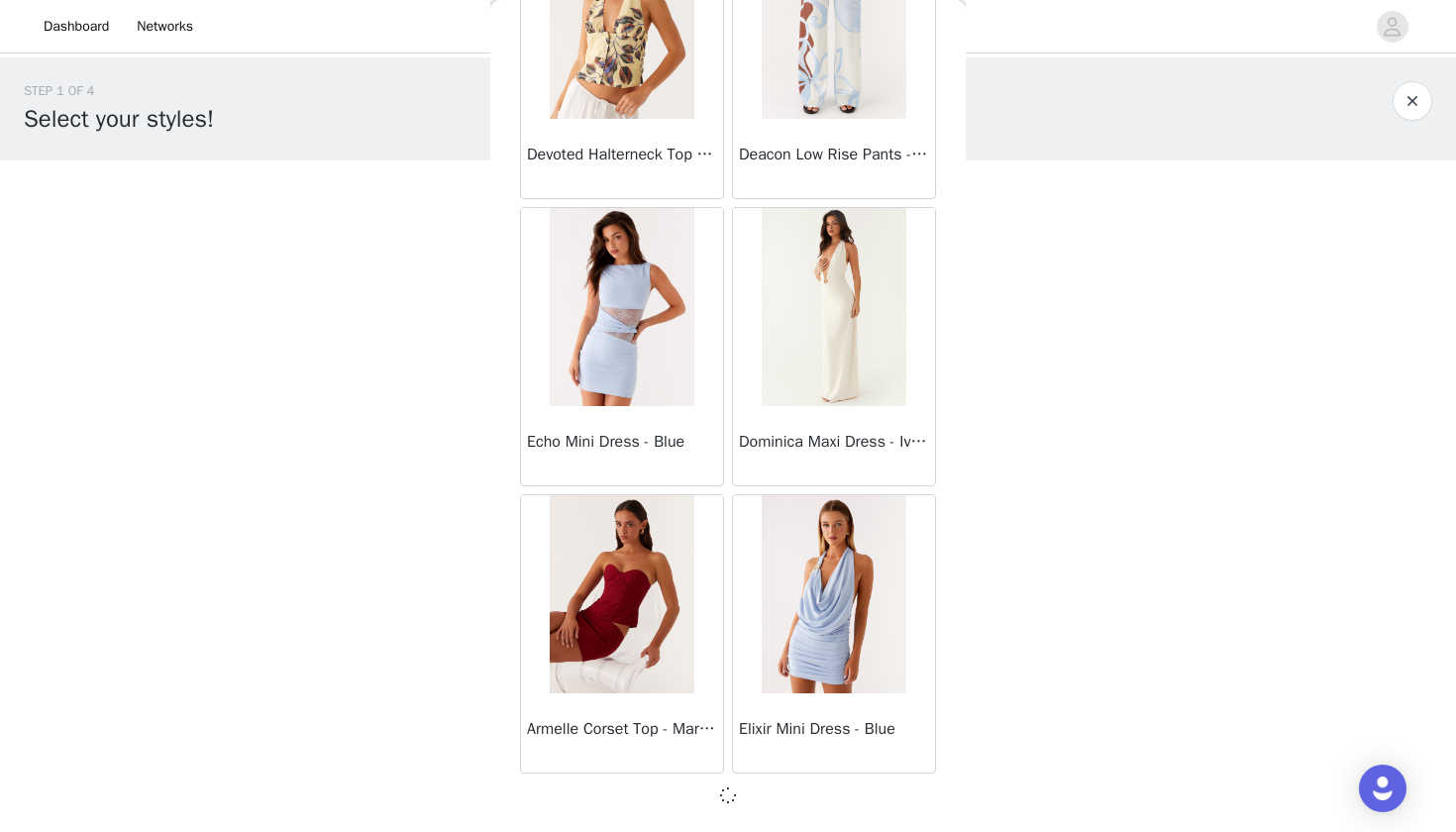 scroll, scrollTop: 16552, scrollLeft: 0, axis: vertical 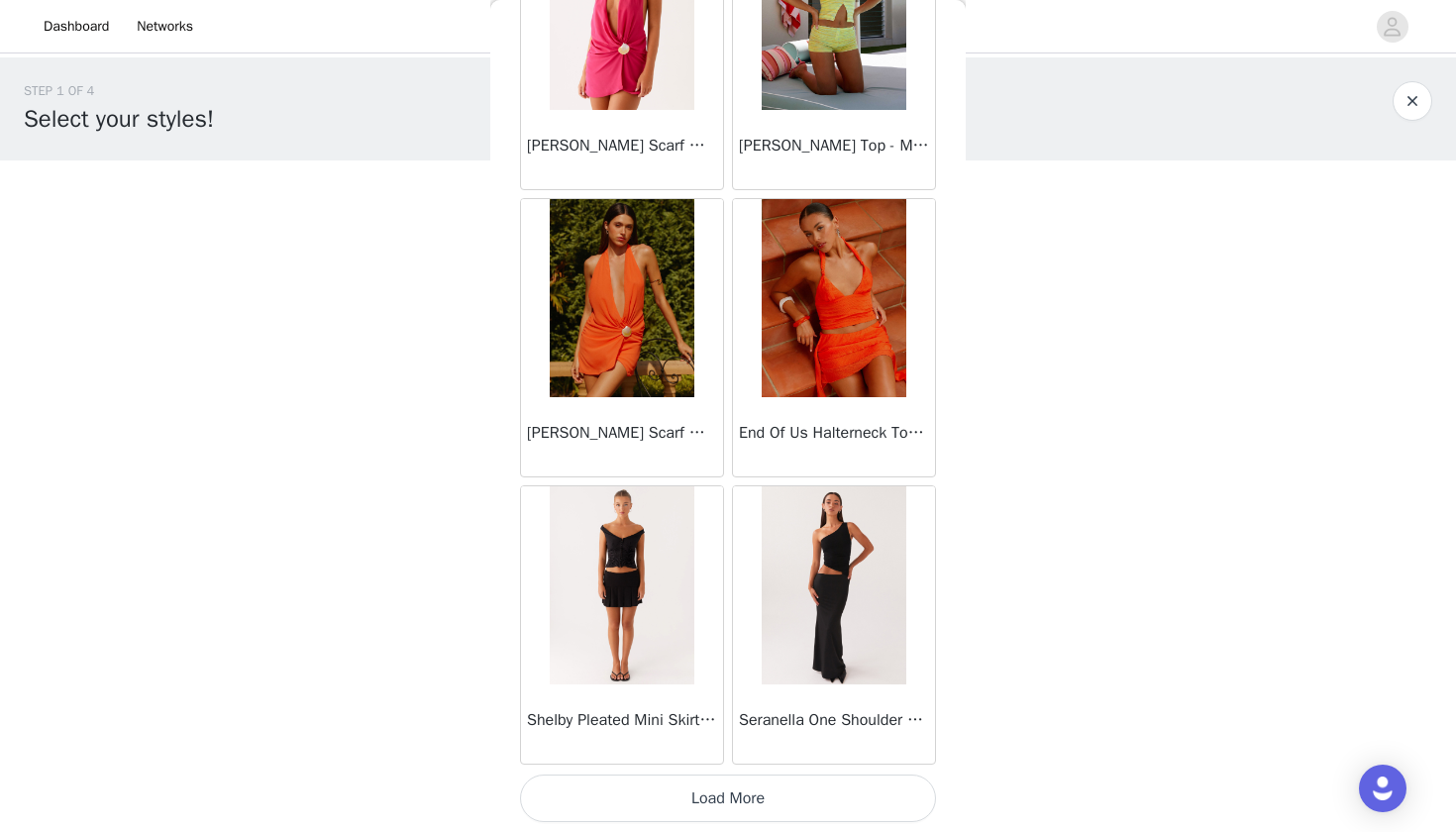 click on "Load More" at bounding box center (728, 798) 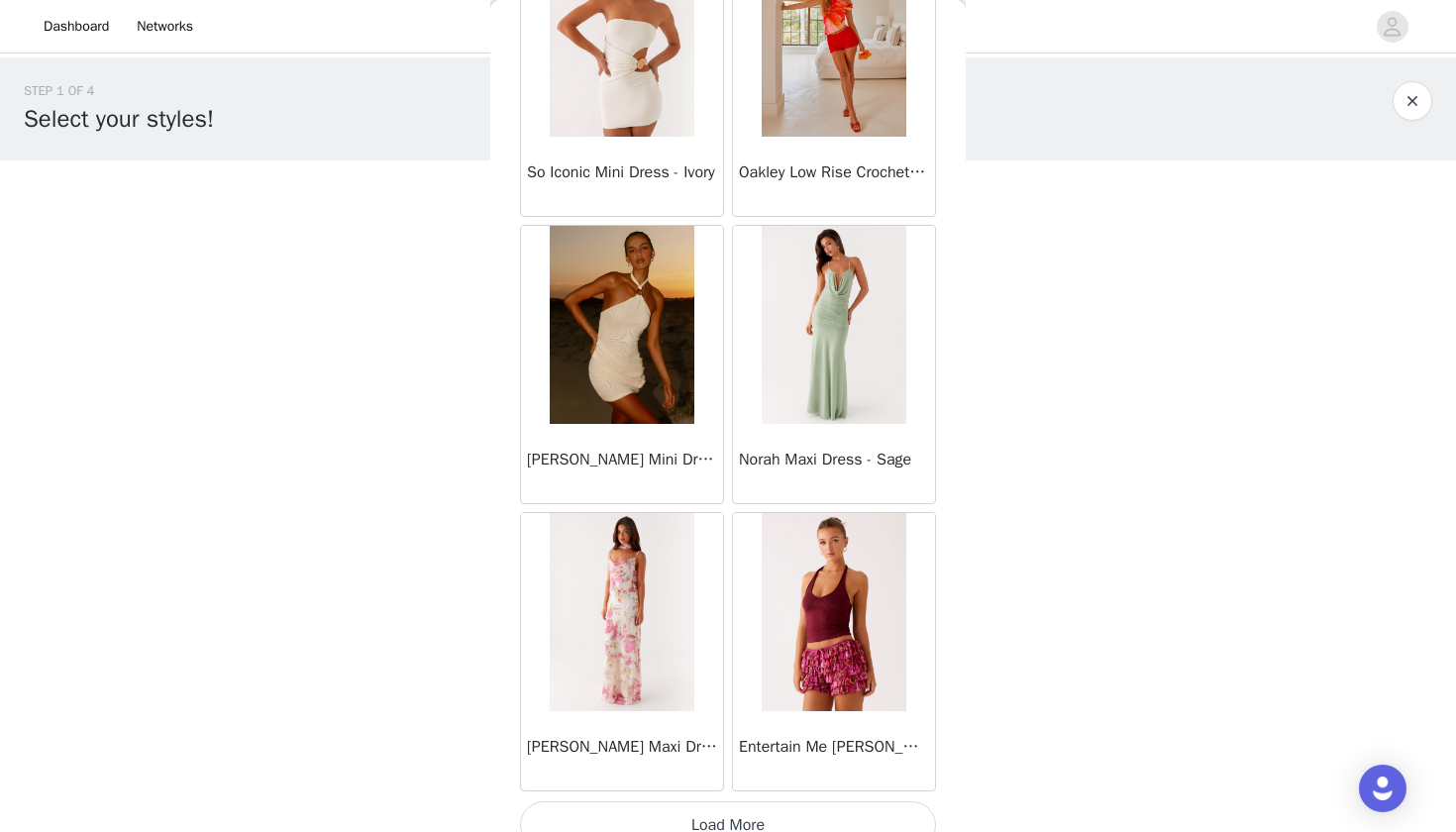 scroll, scrollTop: 22281, scrollLeft: 0, axis: vertical 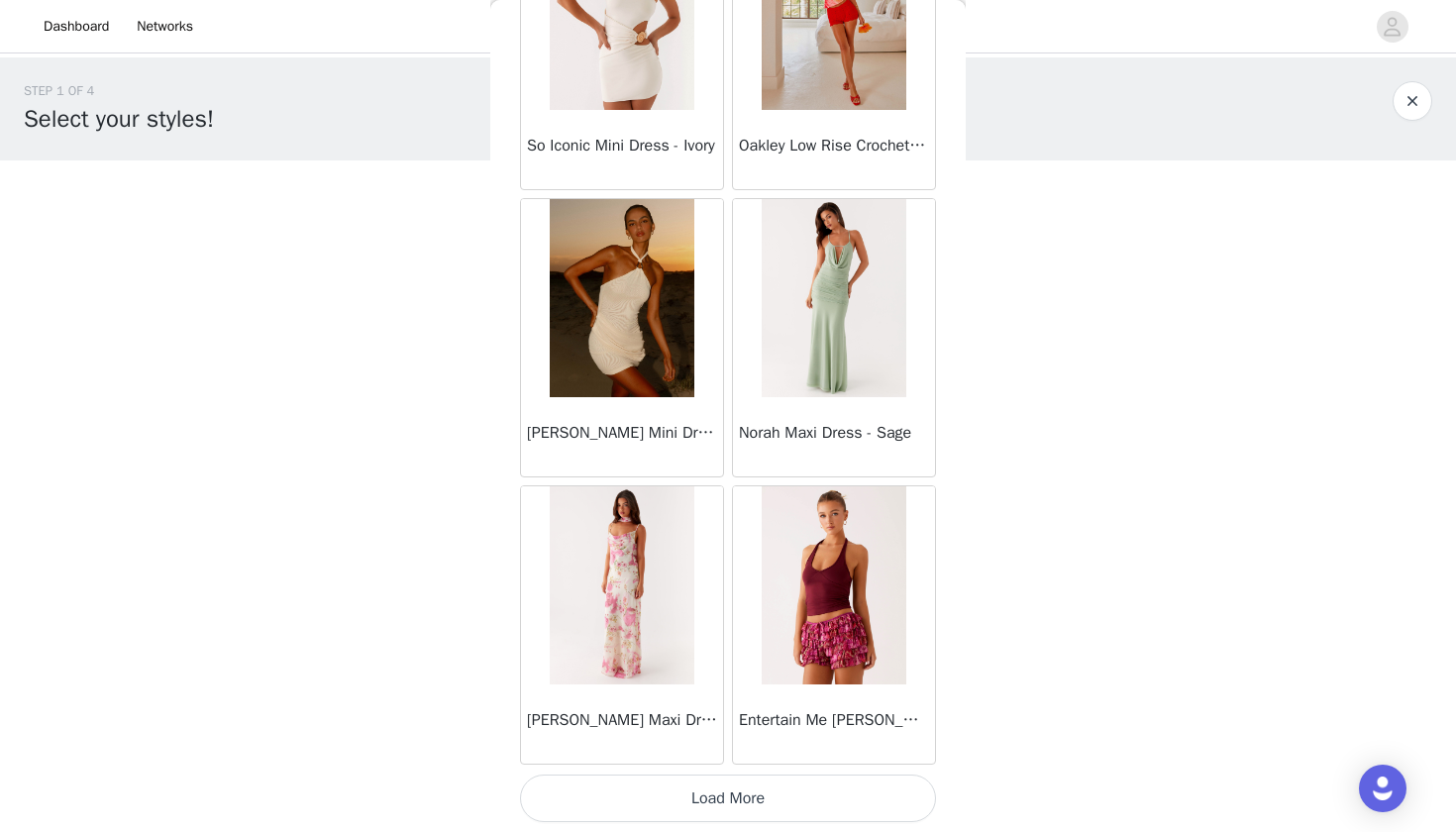 click on "Load More" at bounding box center (728, 798) 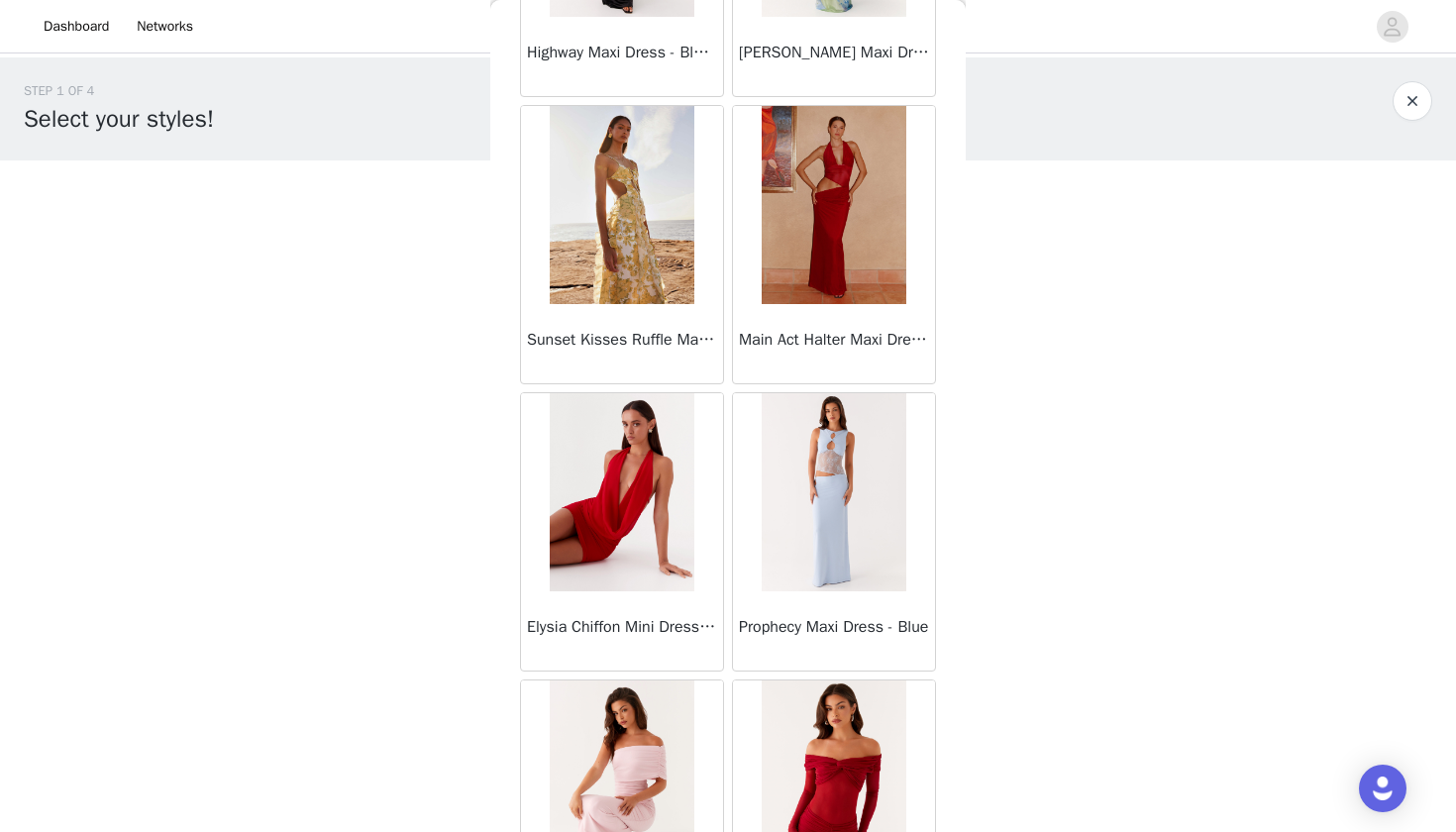 scroll, scrollTop: 23556, scrollLeft: 0, axis: vertical 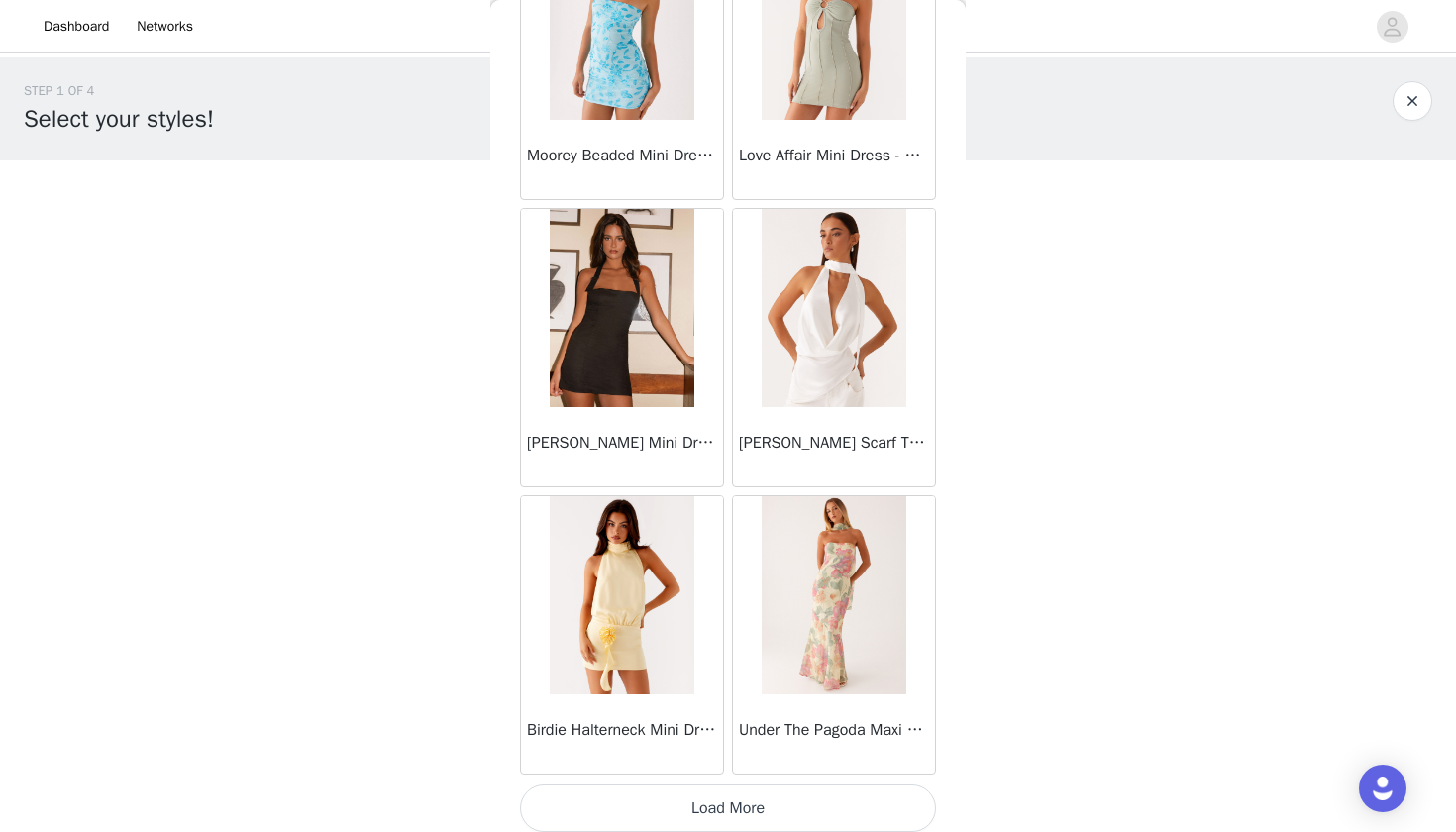 click on "Load More" at bounding box center (728, 808) 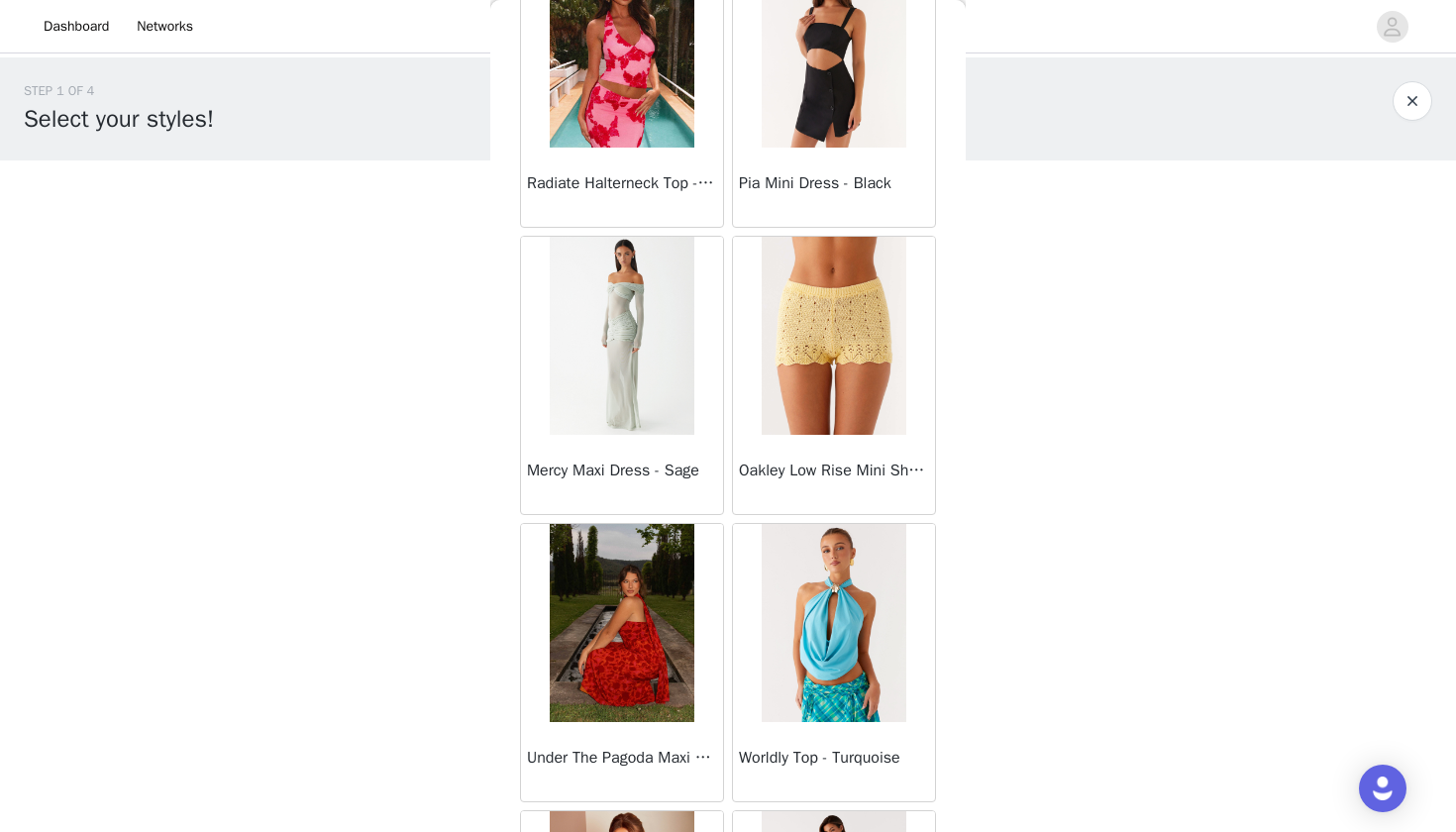 scroll, scrollTop: 26577, scrollLeft: 0, axis: vertical 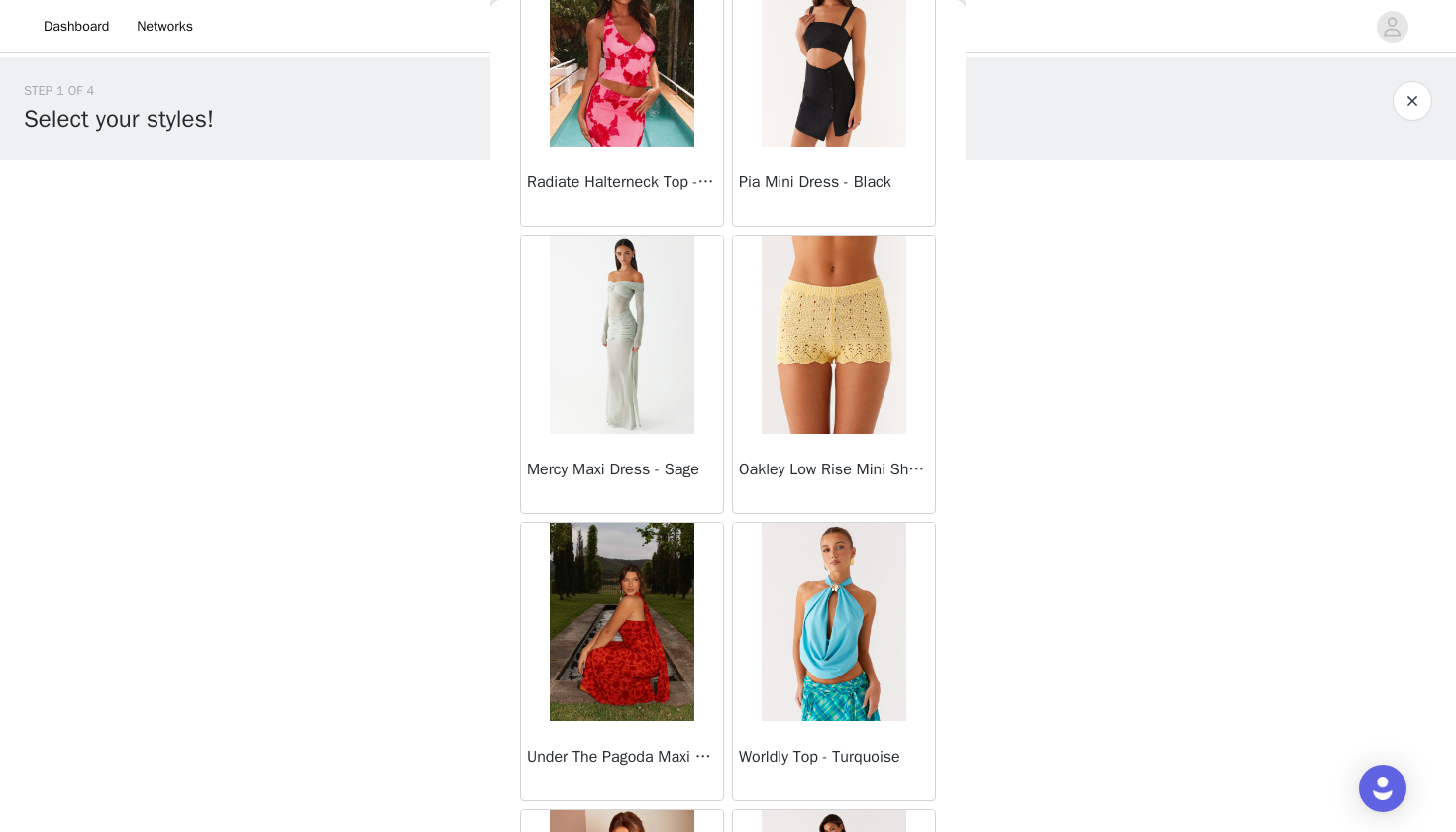click at bounding box center (833, 335) 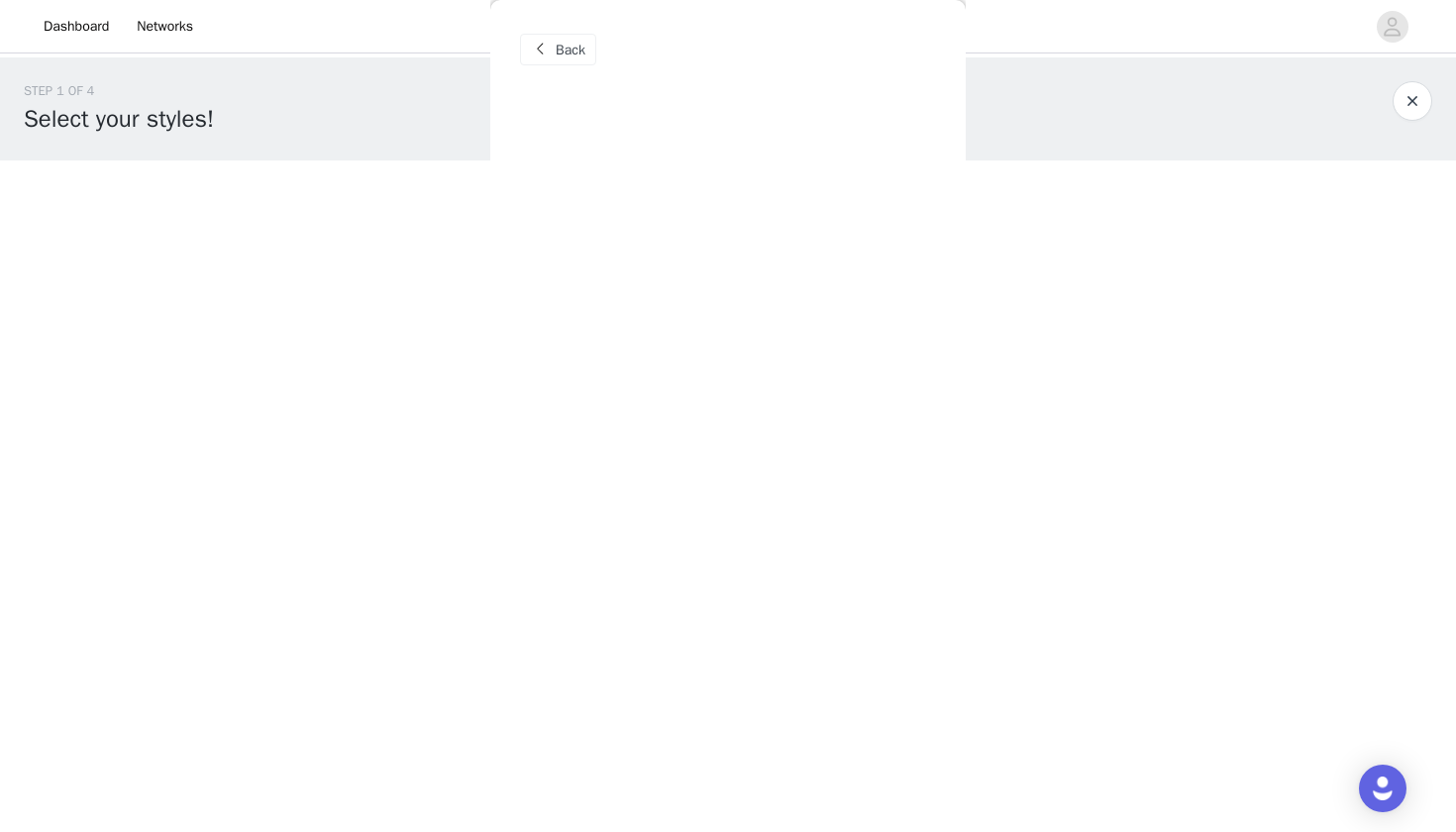 scroll, scrollTop: 0, scrollLeft: 0, axis: both 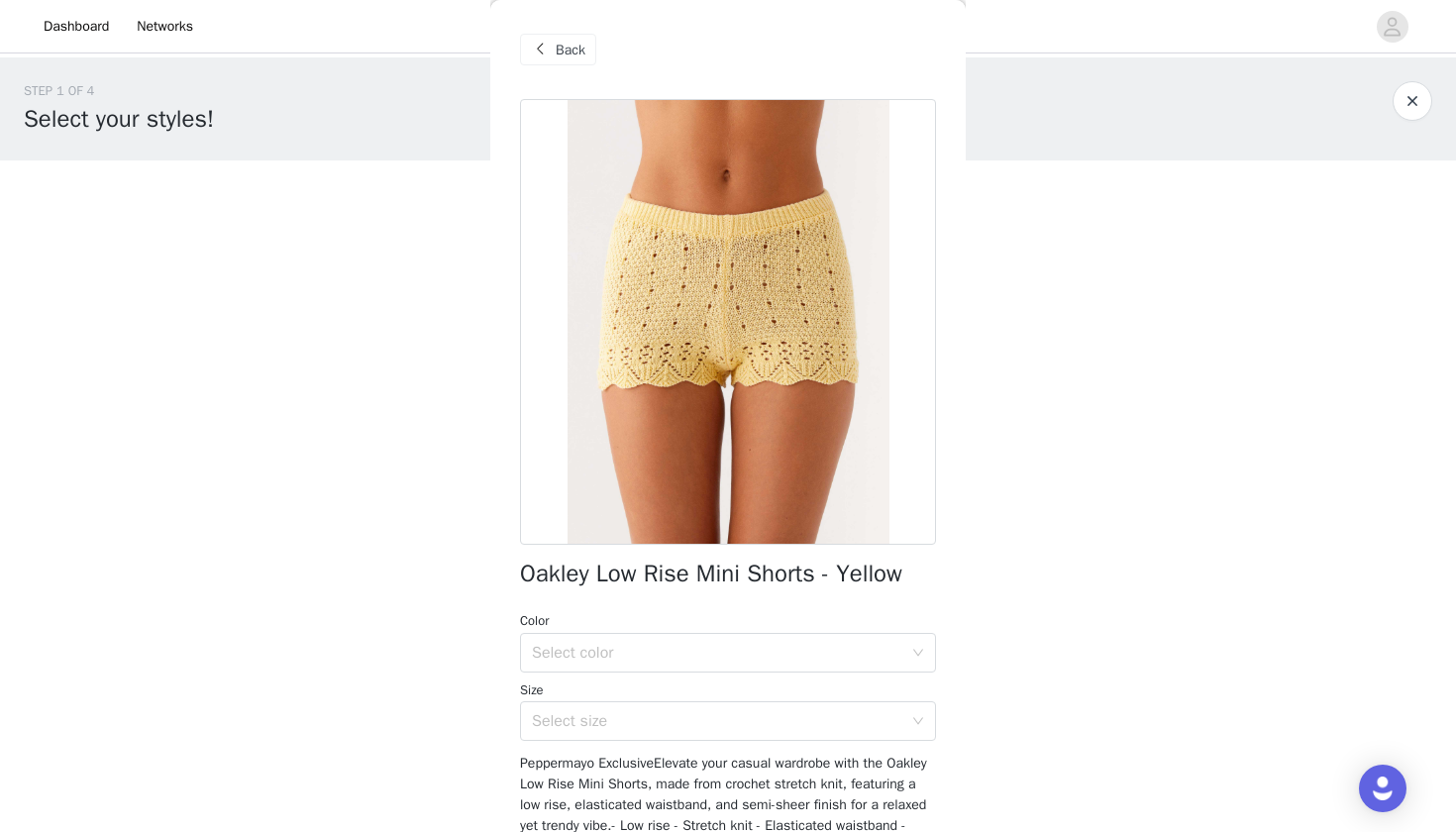 click on "Back" at bounding box center [558, 50] 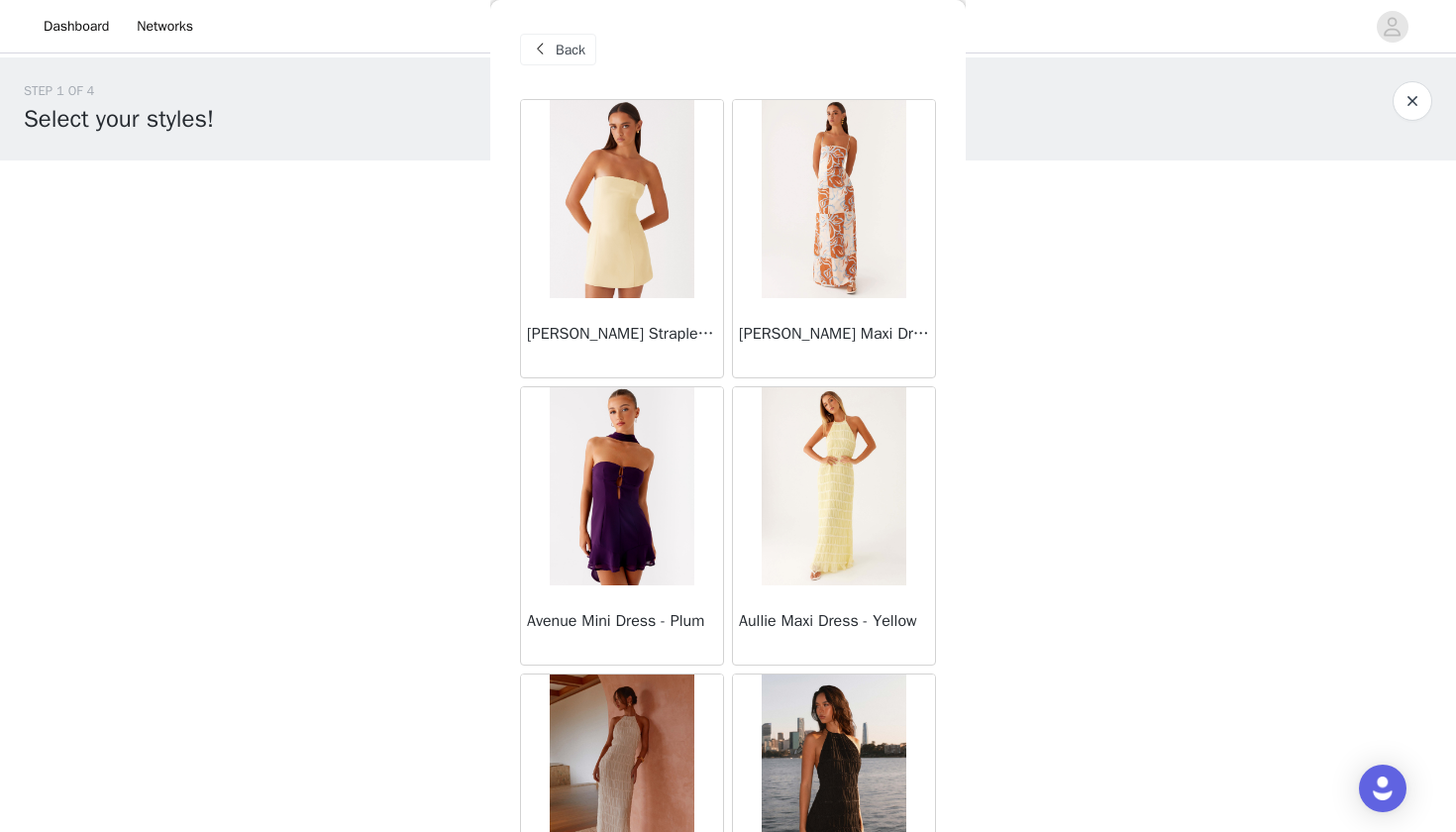 scroll, scrollTop: -10, scrollLeft: 0, axis: vertical 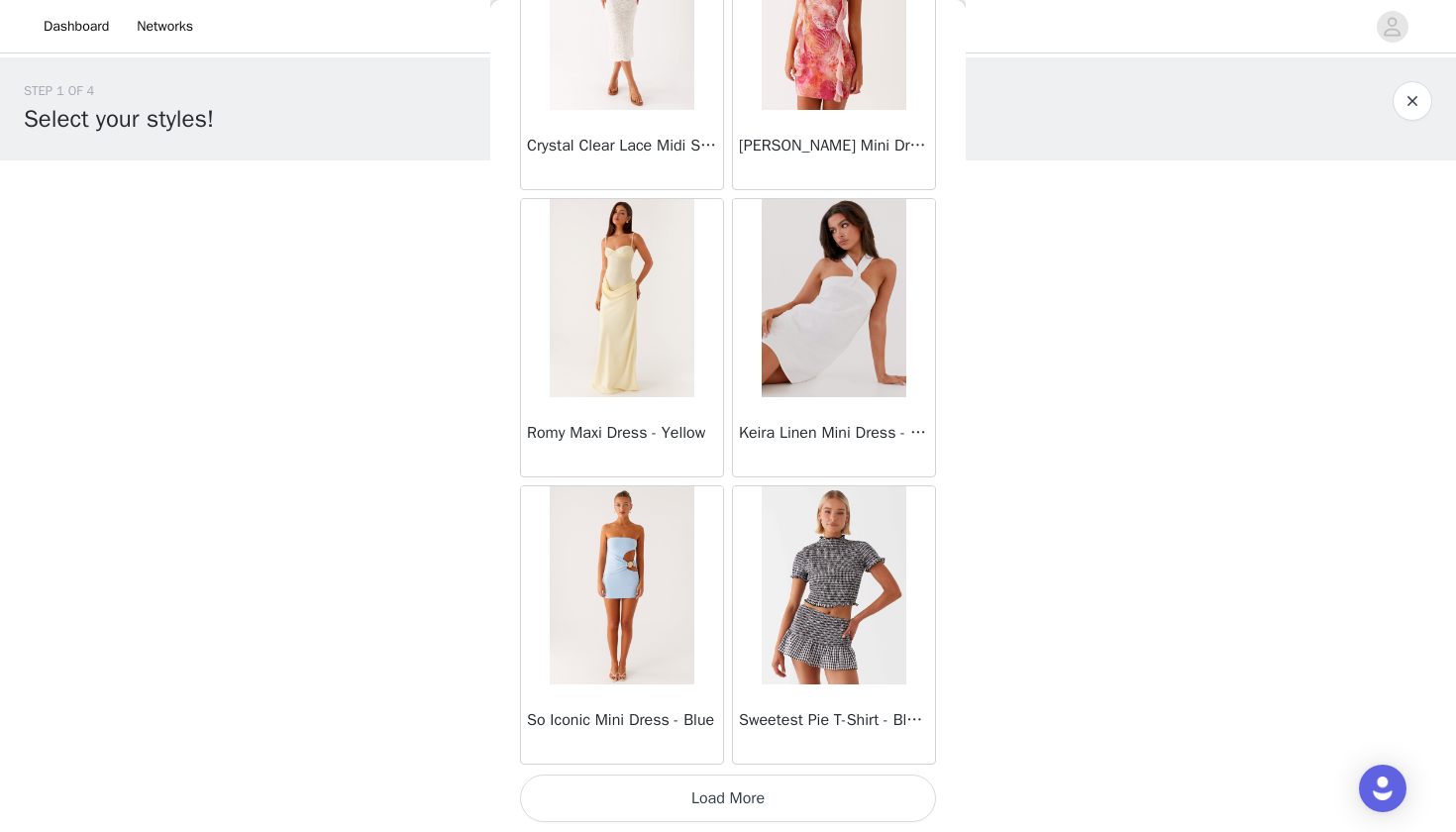 click on "Load More" at bounding box center (728, 798) 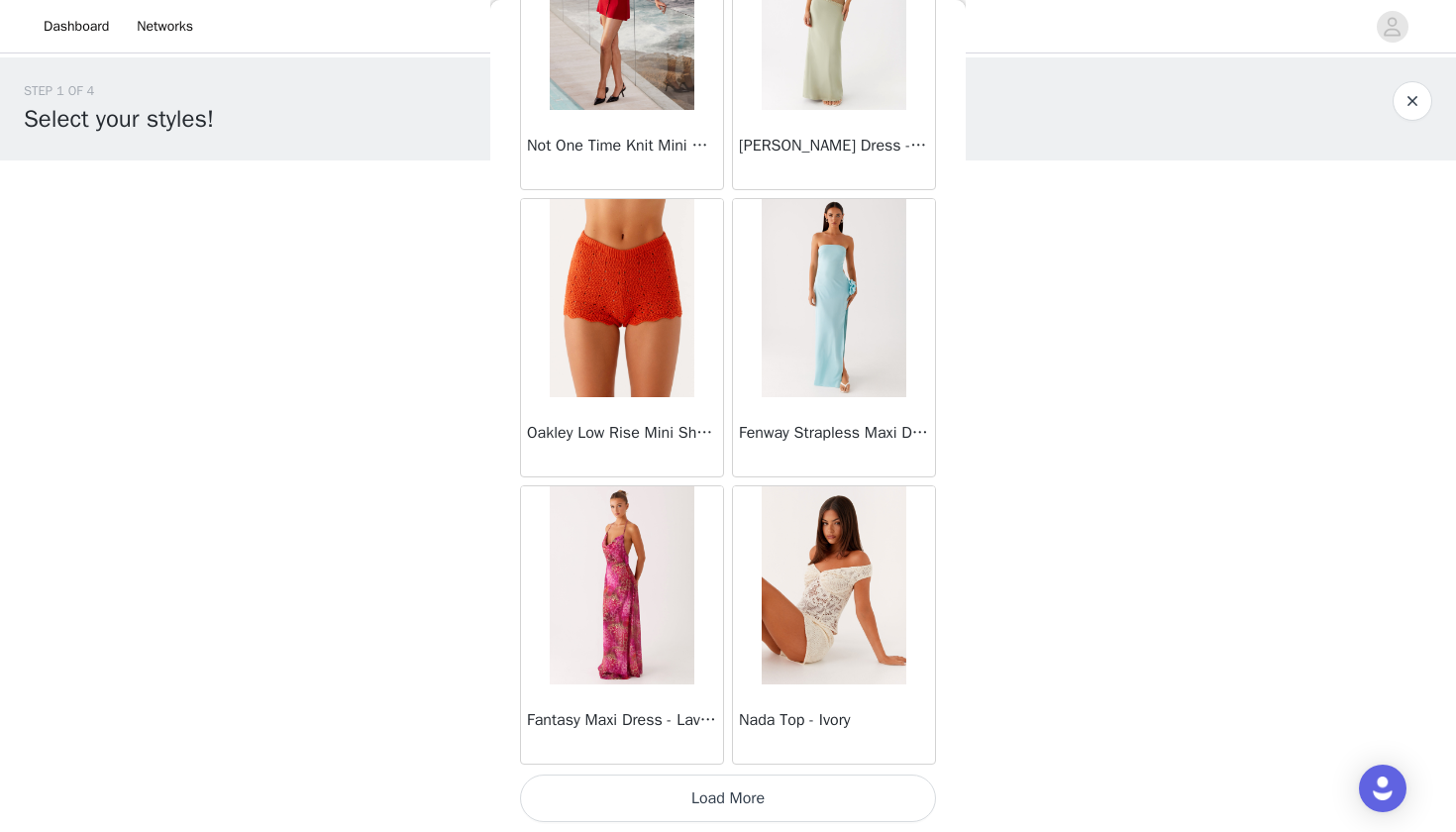 scroll, scrollTop: 30923, scrollLeft: 0, axis: vertical 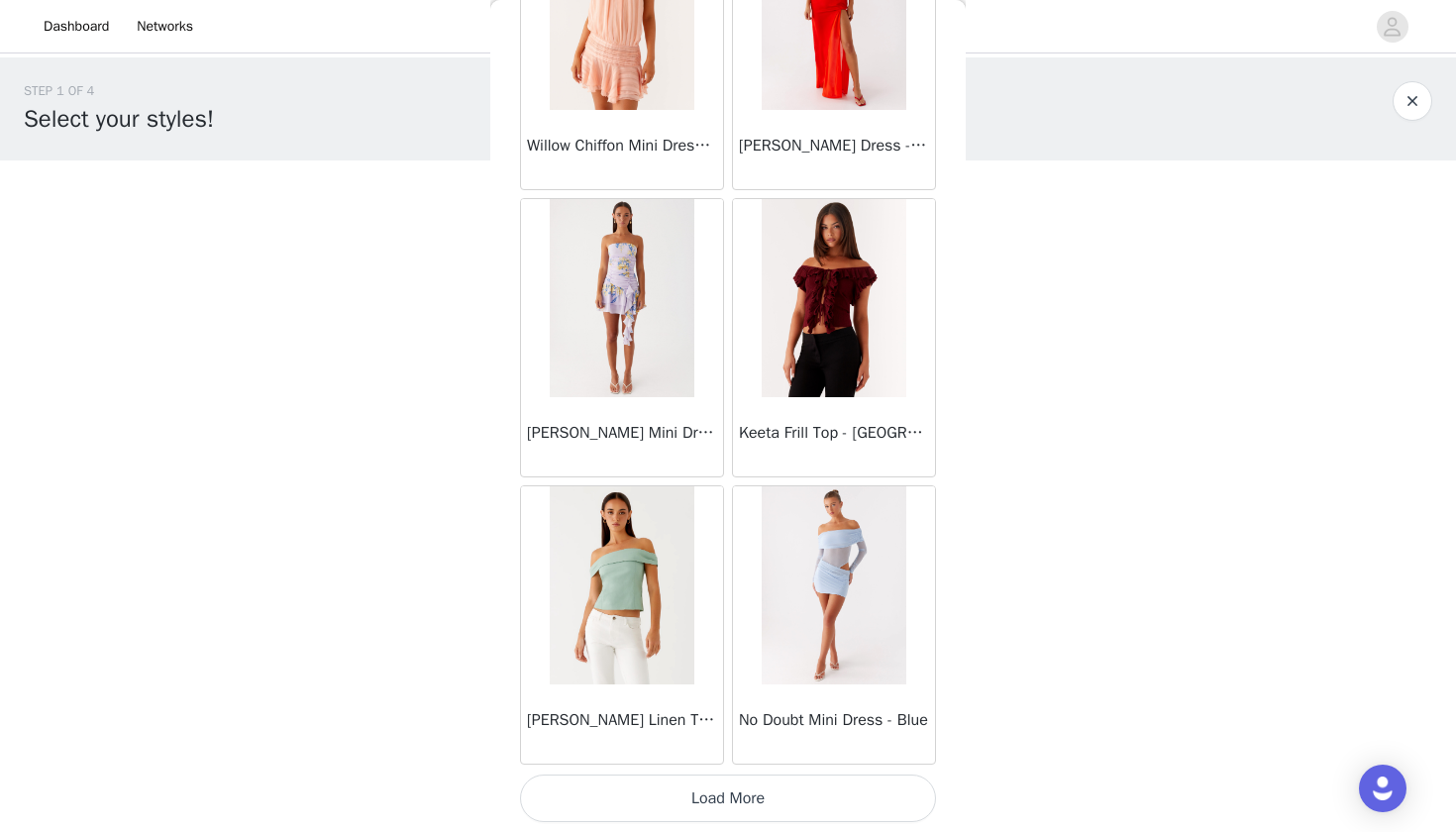 click on "Load More" at bounding box center [728, 798] 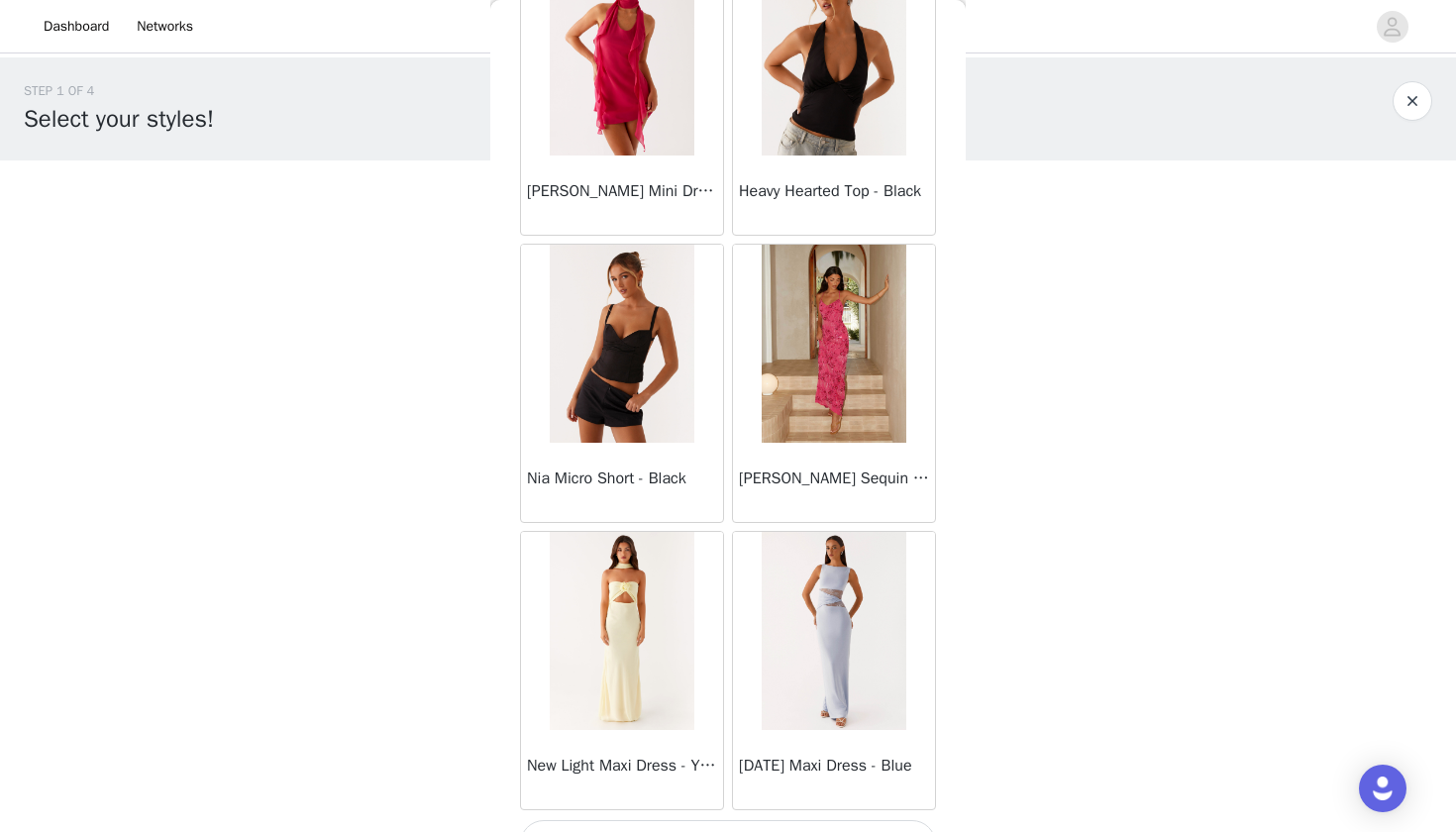 scroll, scrollTop: 36643, scrollLeft: 0, axis: vertical 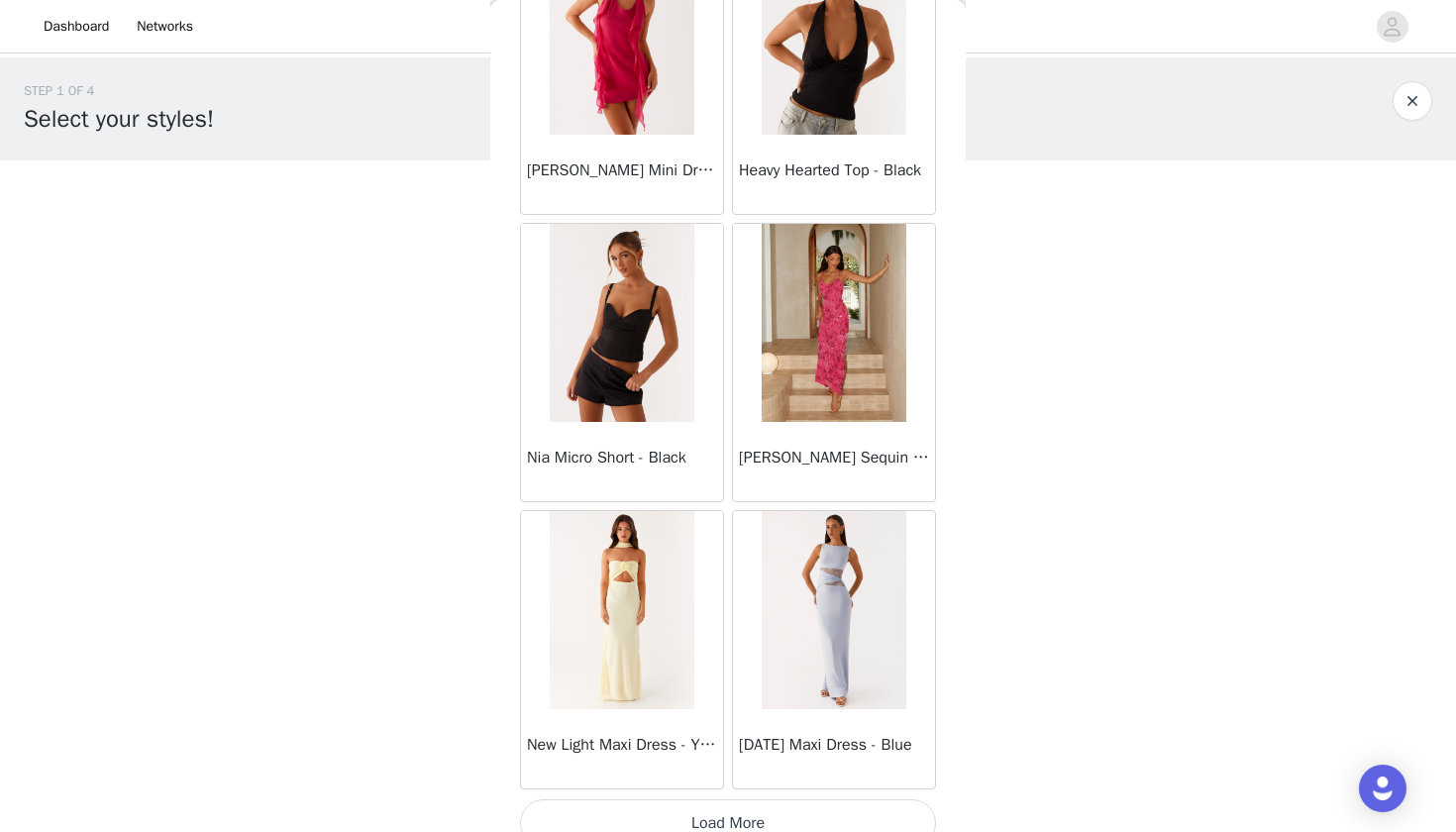 click on "Load More" at bounding box center (728, 823) 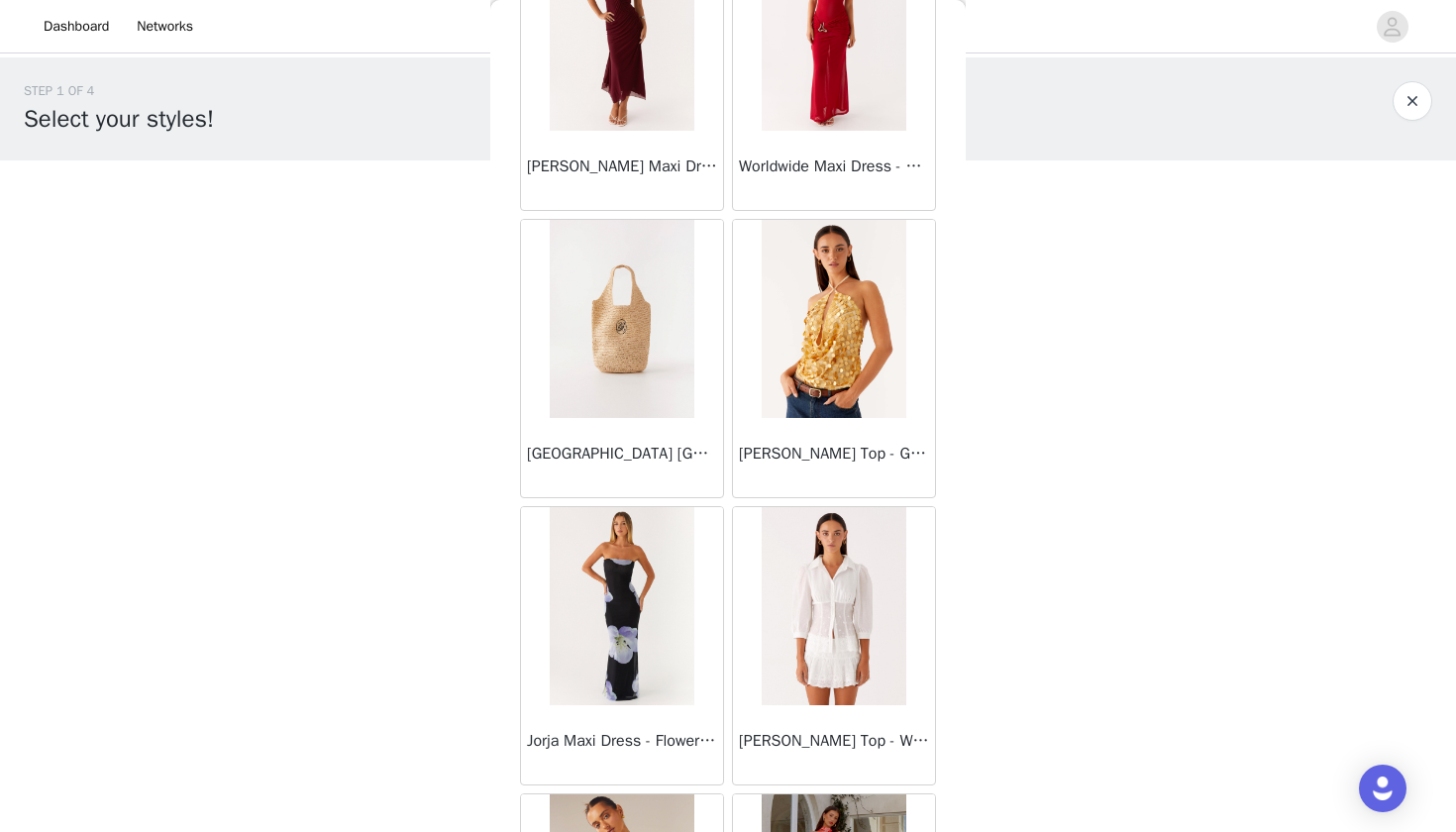 scroll, scrollTop: 38952, scrollLeft: 0, axis: vertical 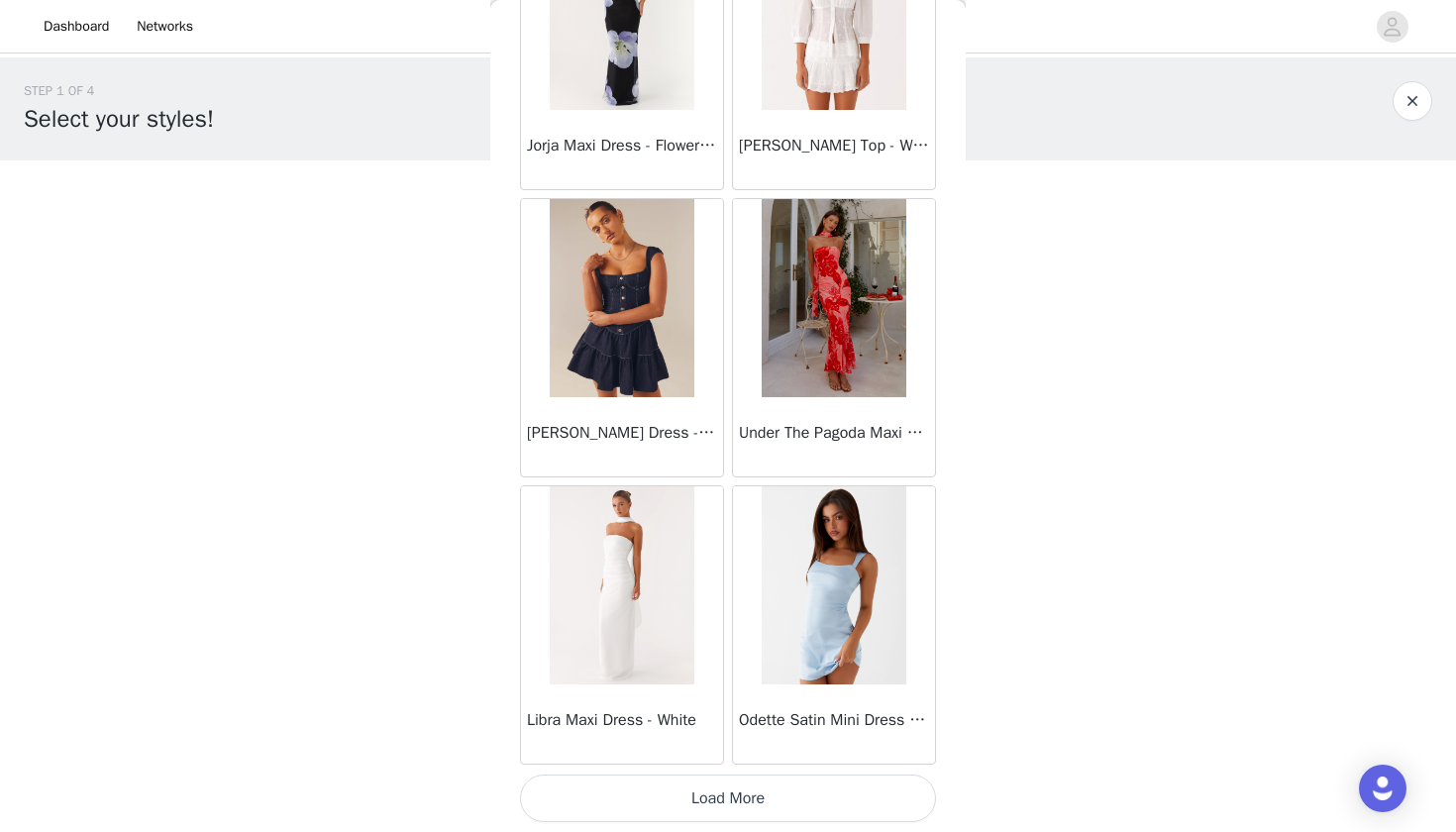 click on "Load More" at bounding box center [728, 798] 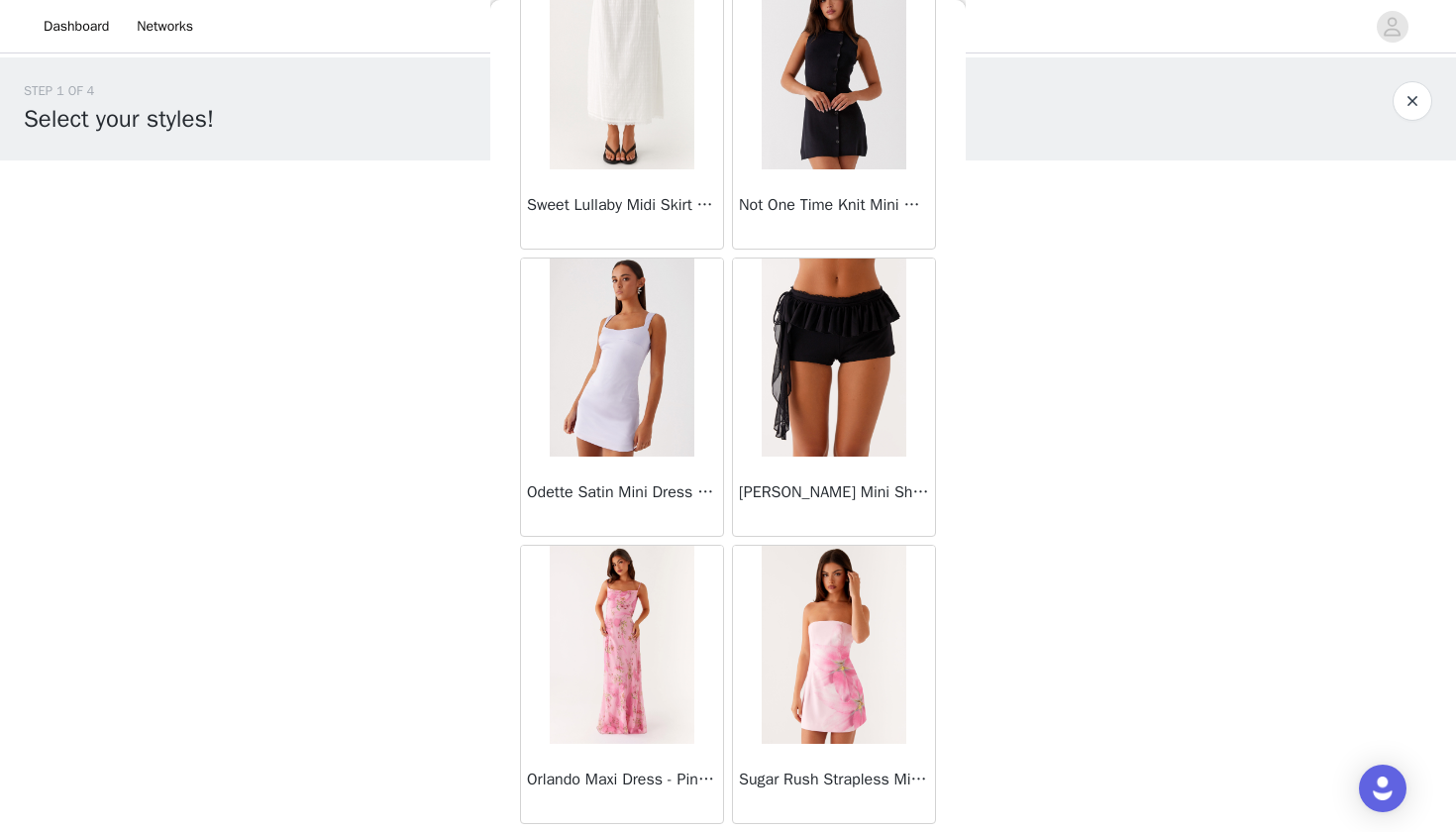 scroll, scrollTop: 41793, scrollLeft: 0, axis: vertical 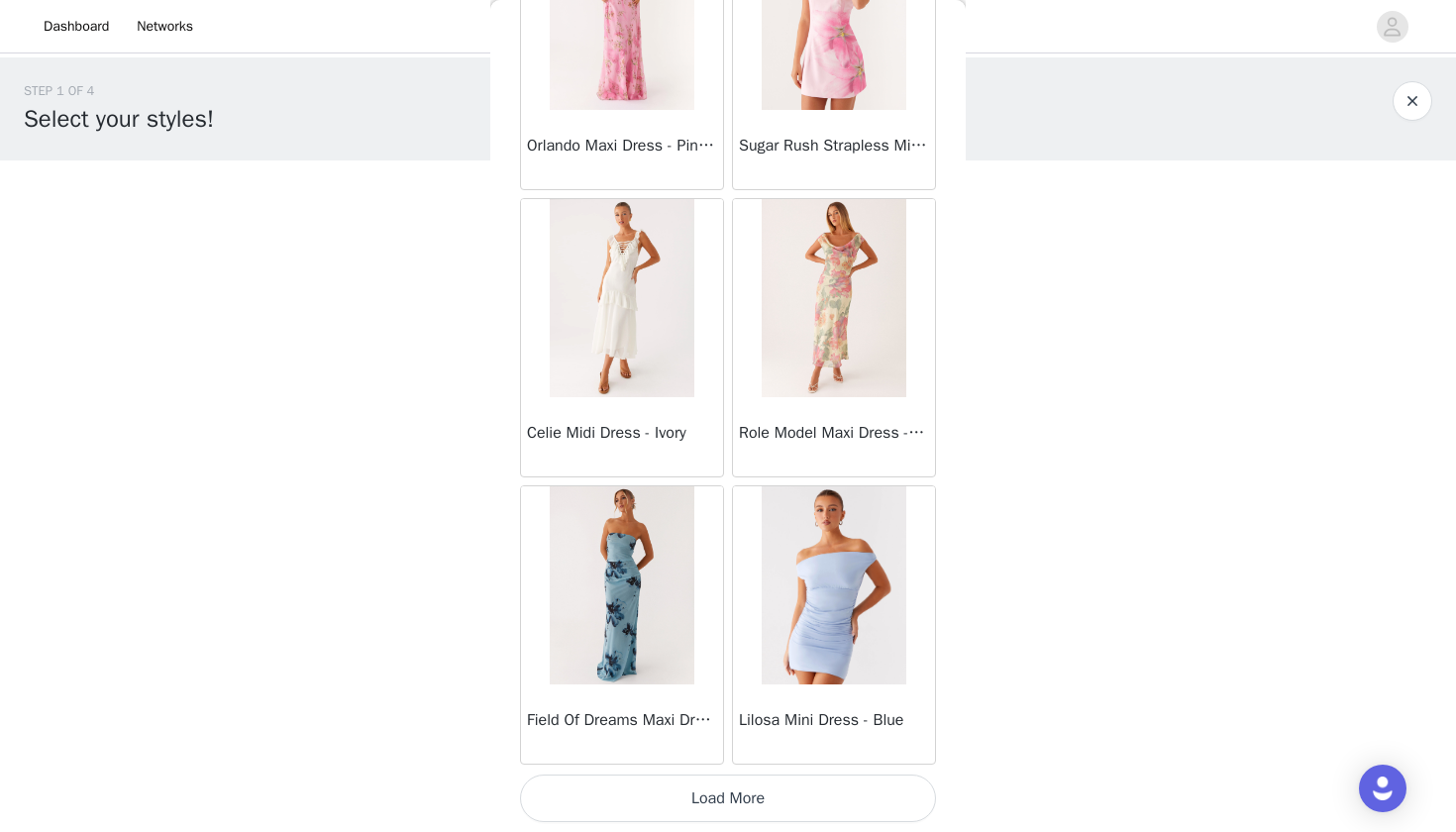 click on "Load More" at bounding box center (728, 798) 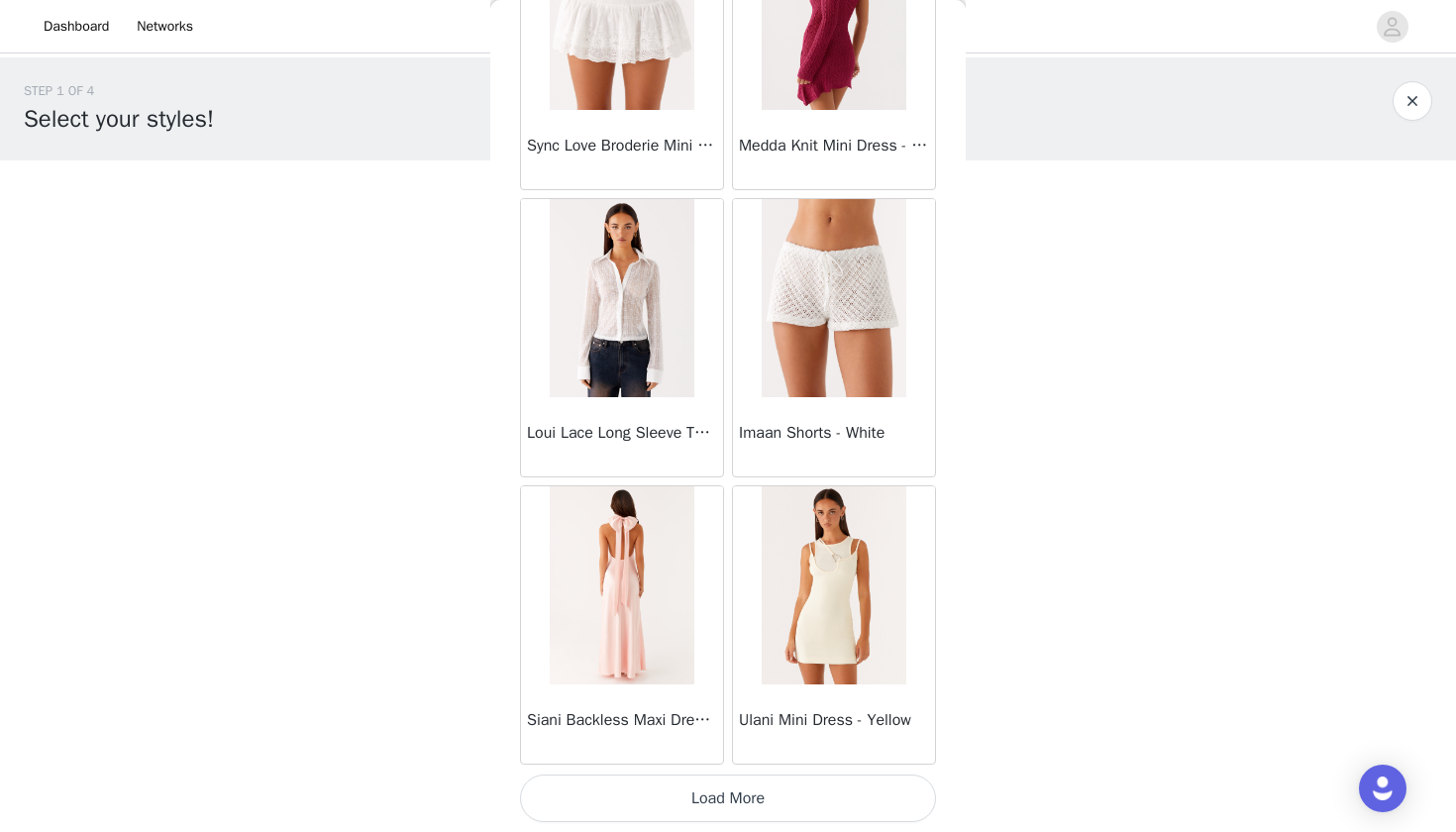 scroll, scrollTop: 45285, scrollLeft: 0, axis: vertical 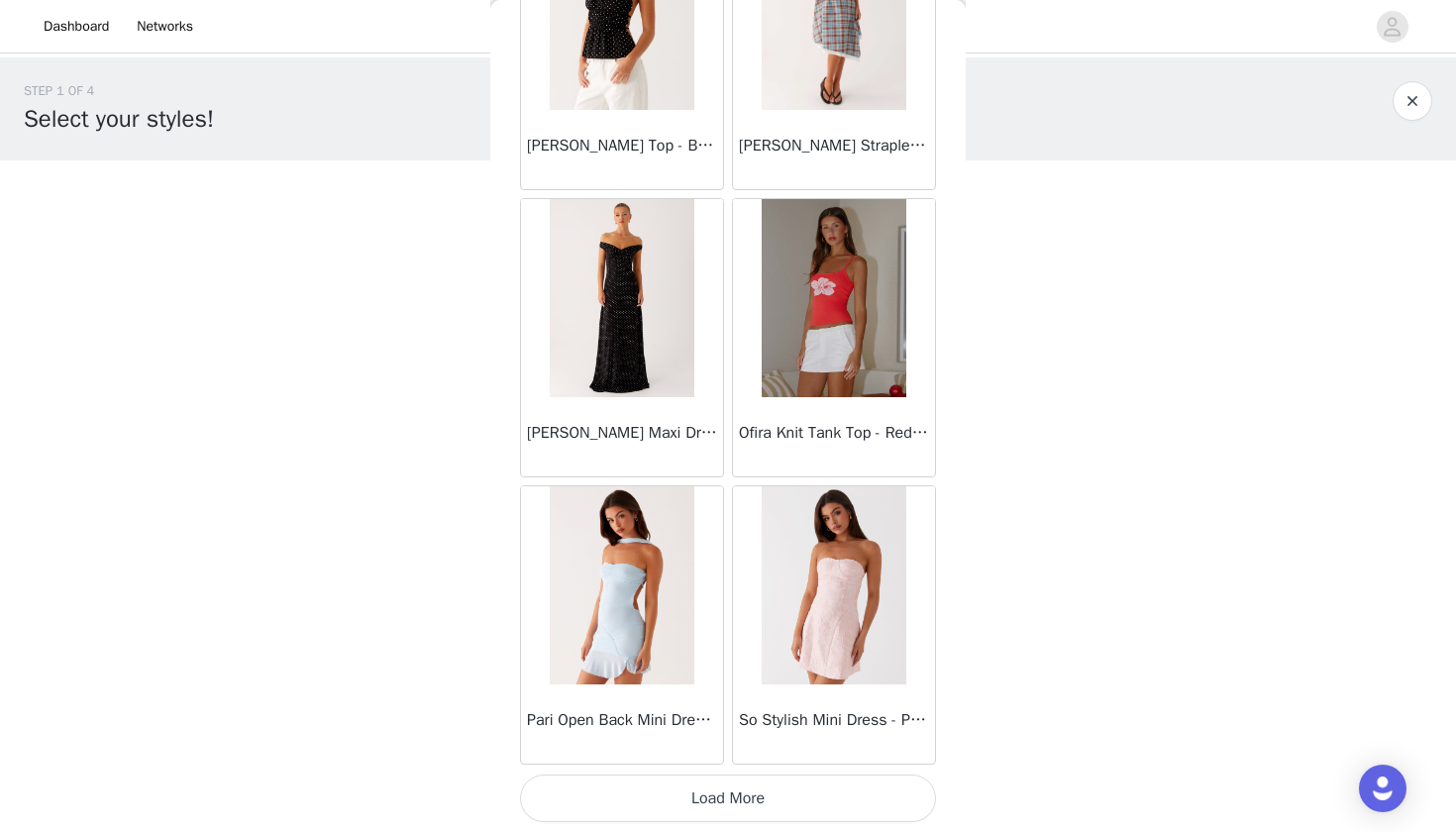 click on "Load More" at bounding box center (728, 798) 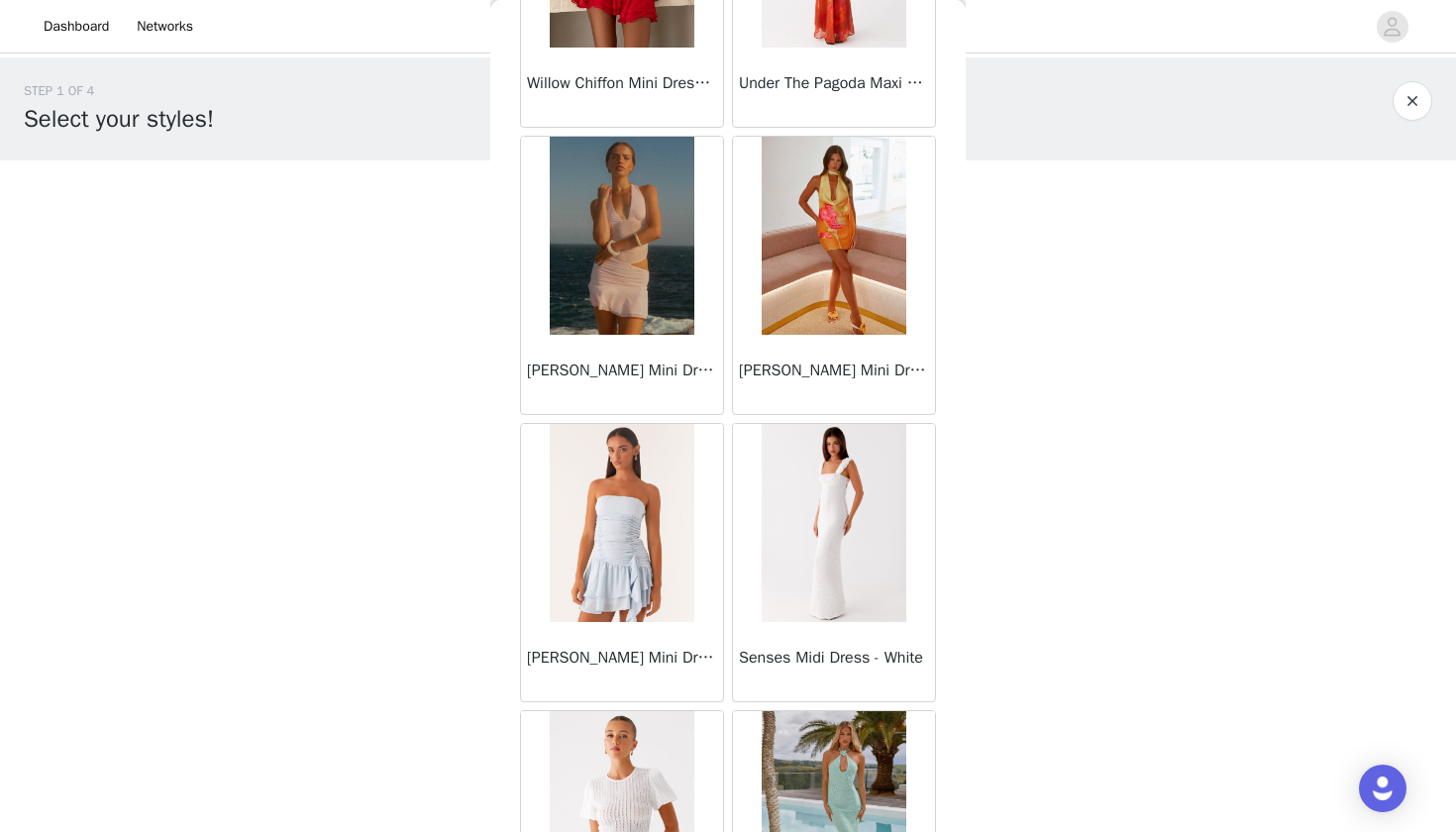 scroll, scrollTop: 50502, scrollLeft: 0, axis: vertical 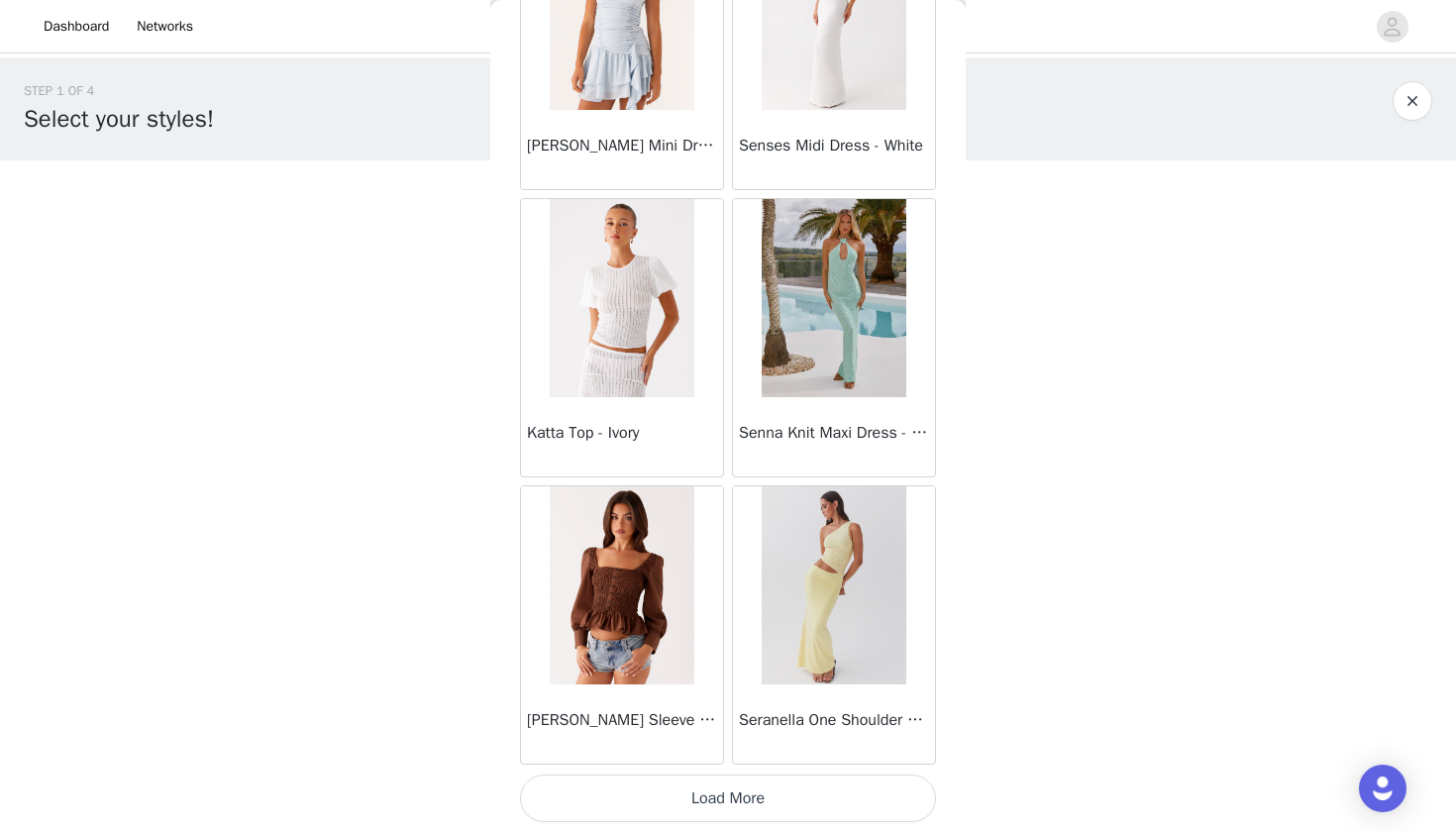 click on "Load More" at bounding box center [728, 798] 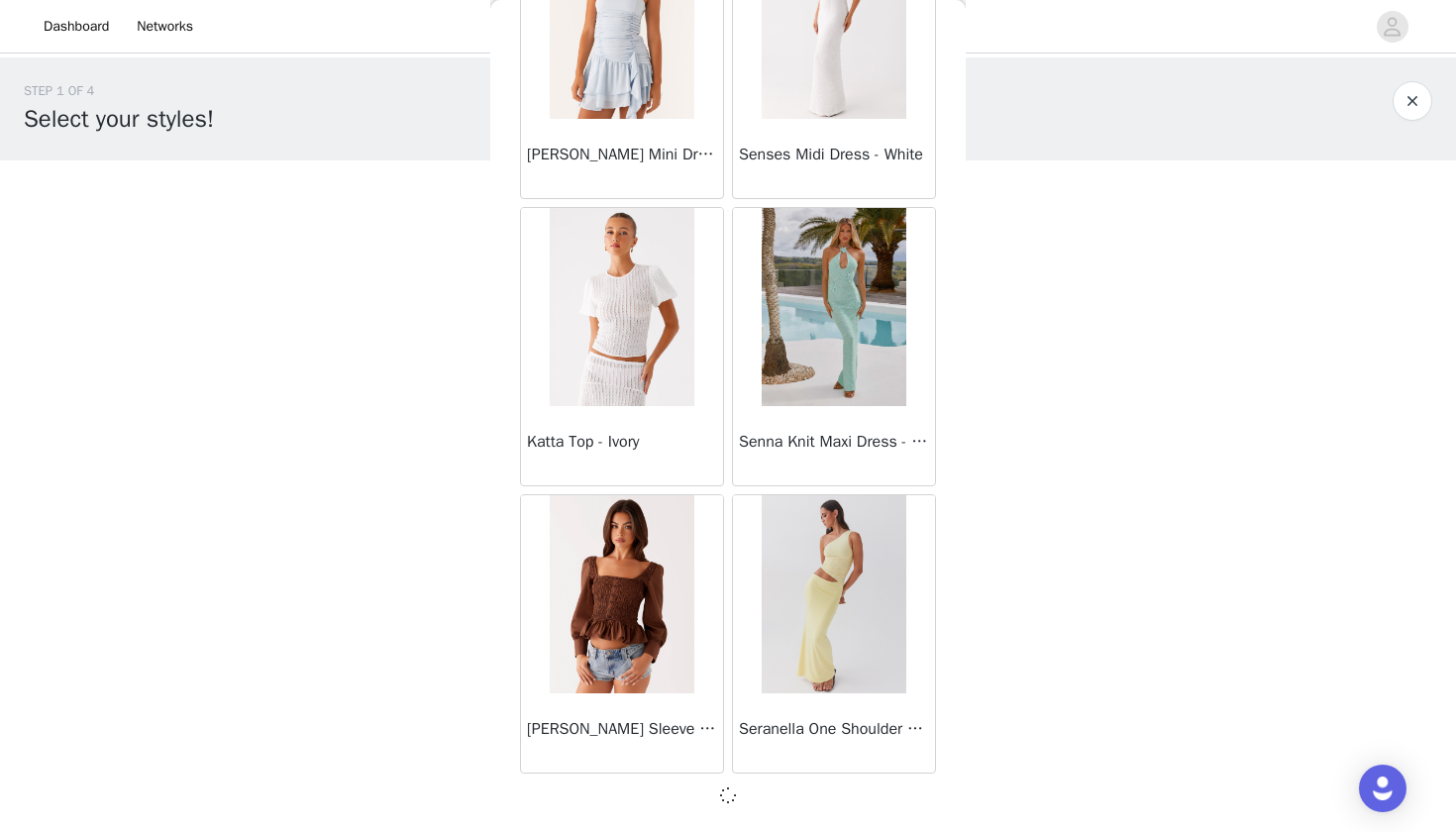 scroll, scrollTop: 51020, scrollLeft: 0, axis: vertical 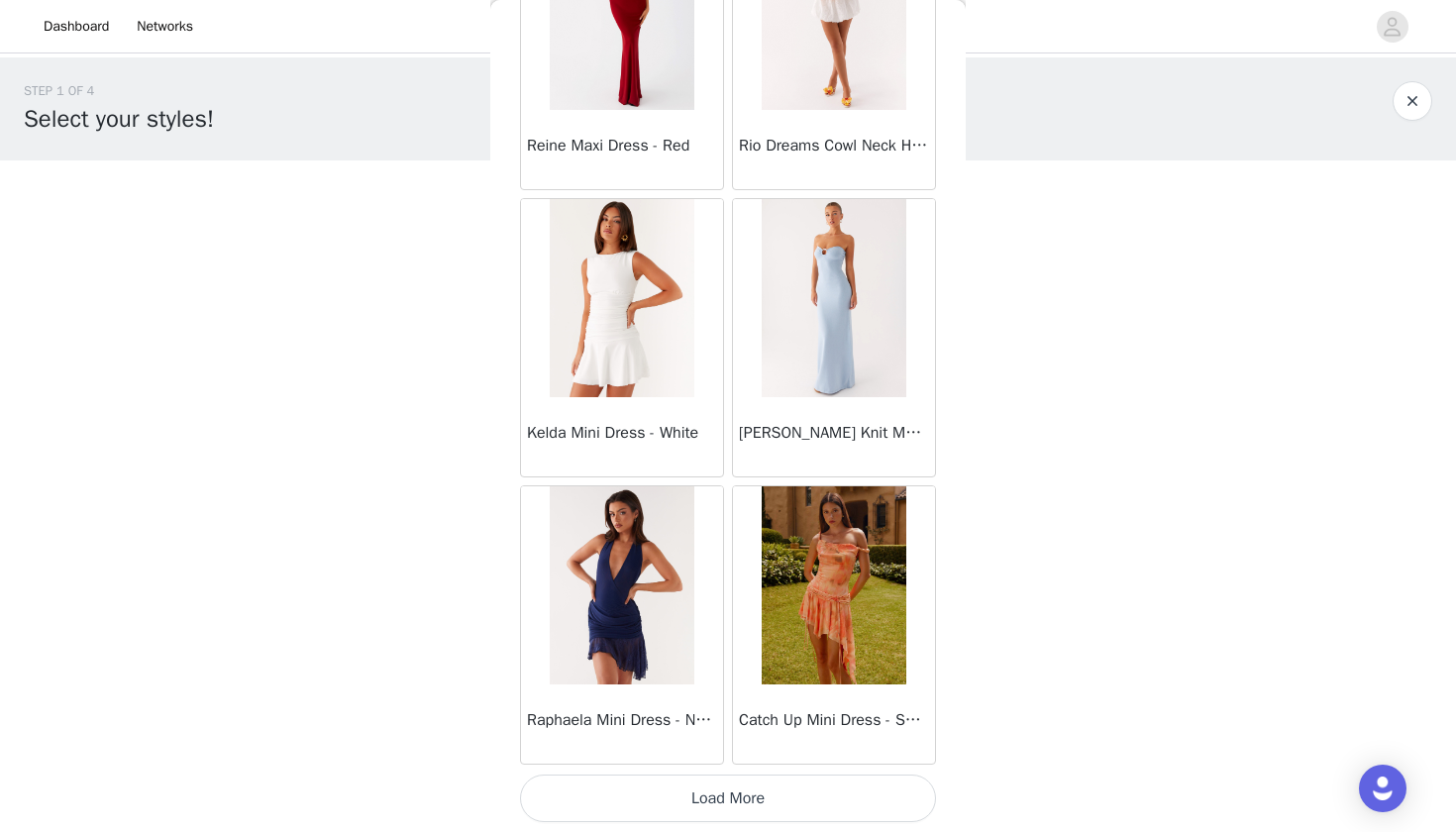 click on "Load More" at bounding box center (728, 798) 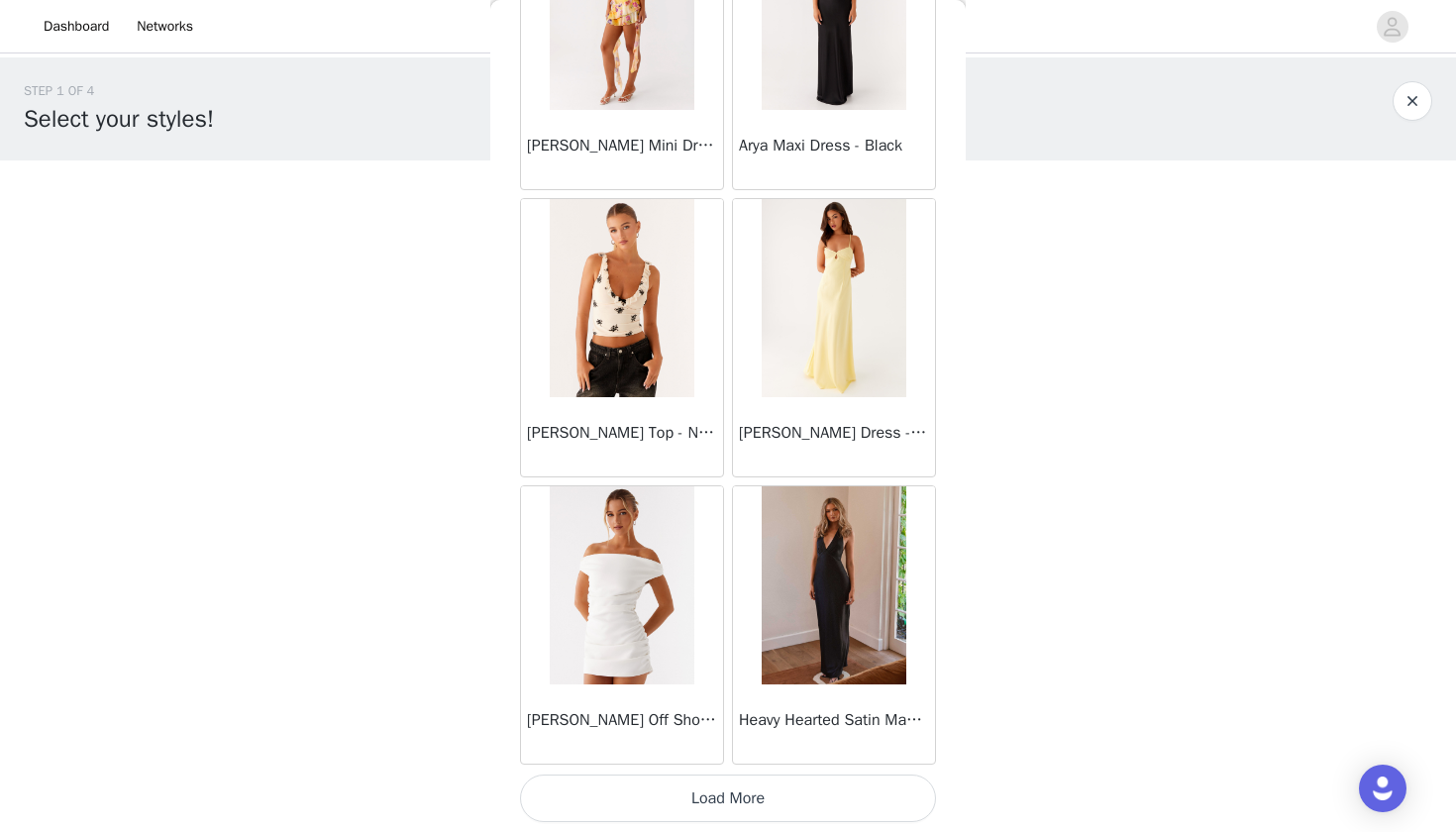 scroll, scrollTop: 56774, scrollLeft: 0, axis: vertical 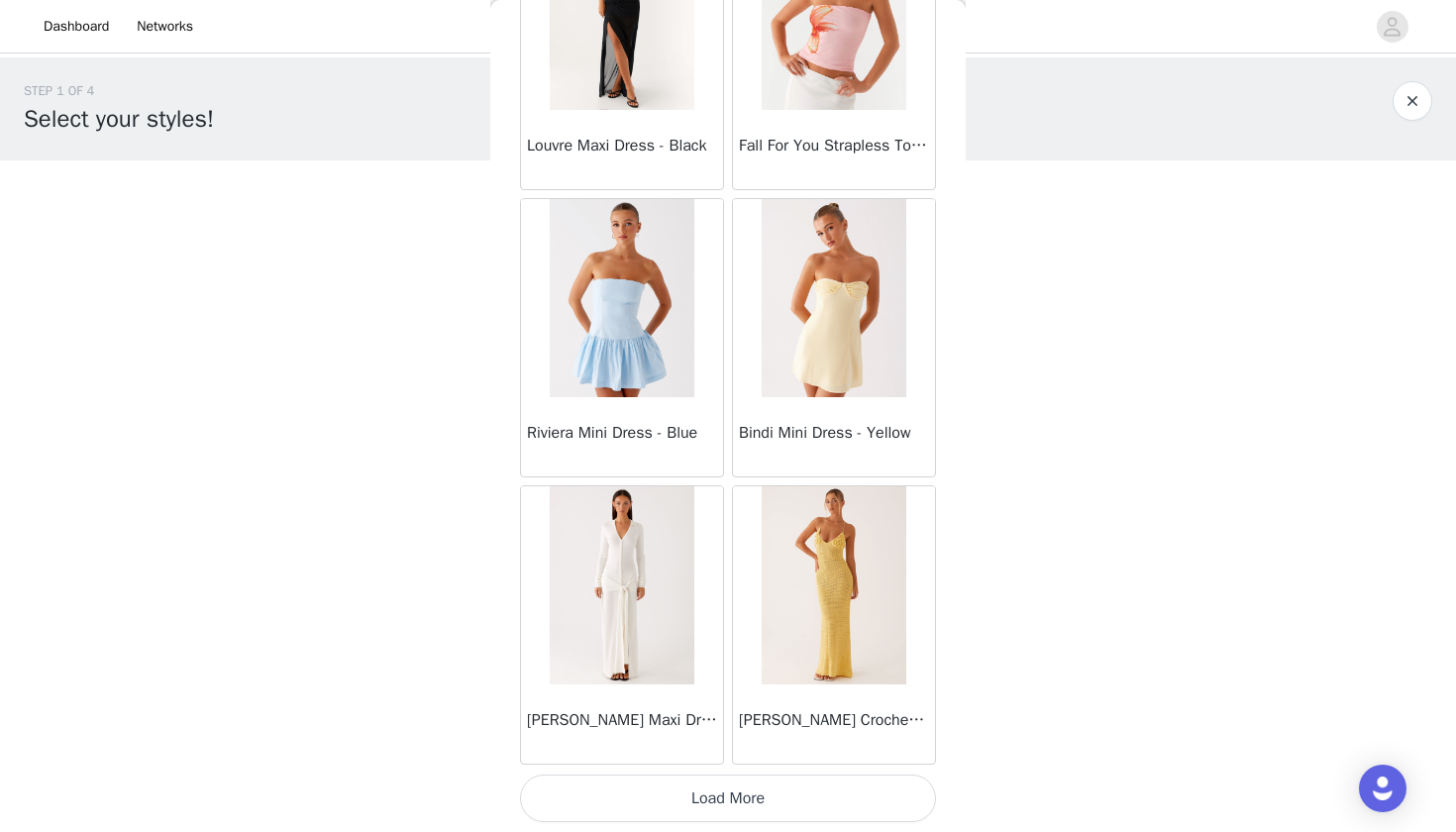 click on "Load More" at bounding box center (728, 798) 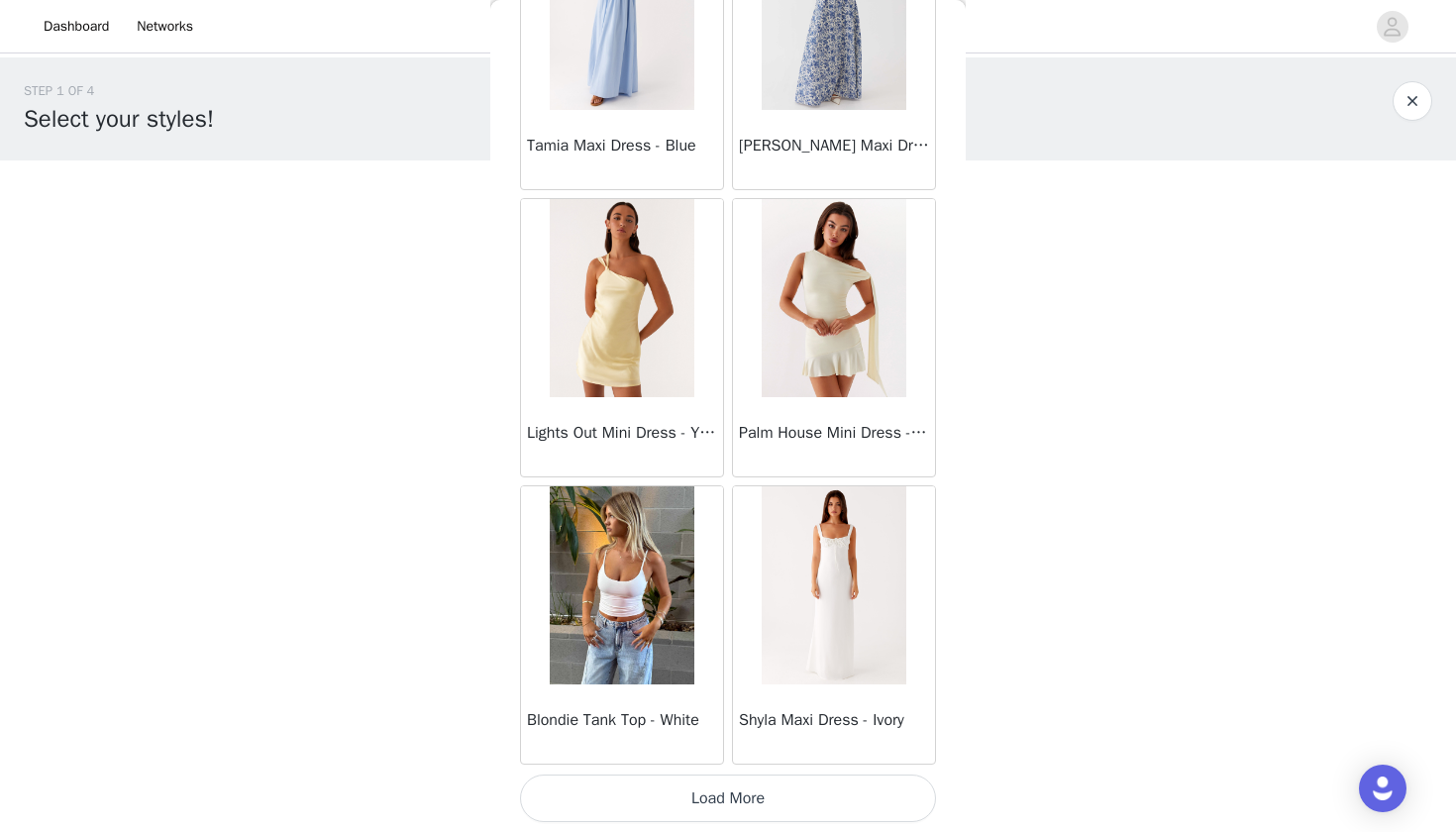 scroll, scrollTop: 62519, scrollLeft: 0, axis: vertical 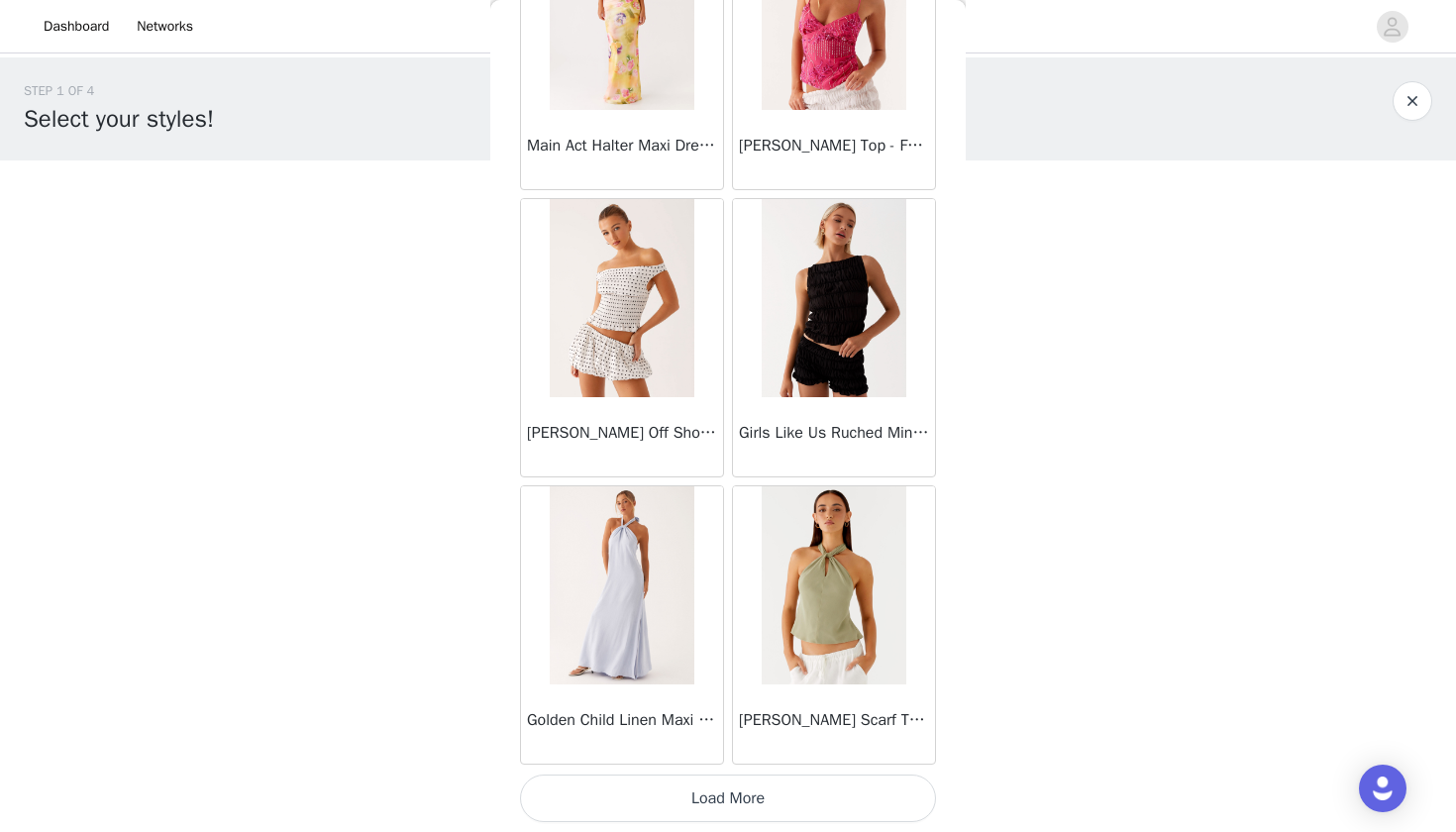 click on "Load More" at bounding box center [728, 798] 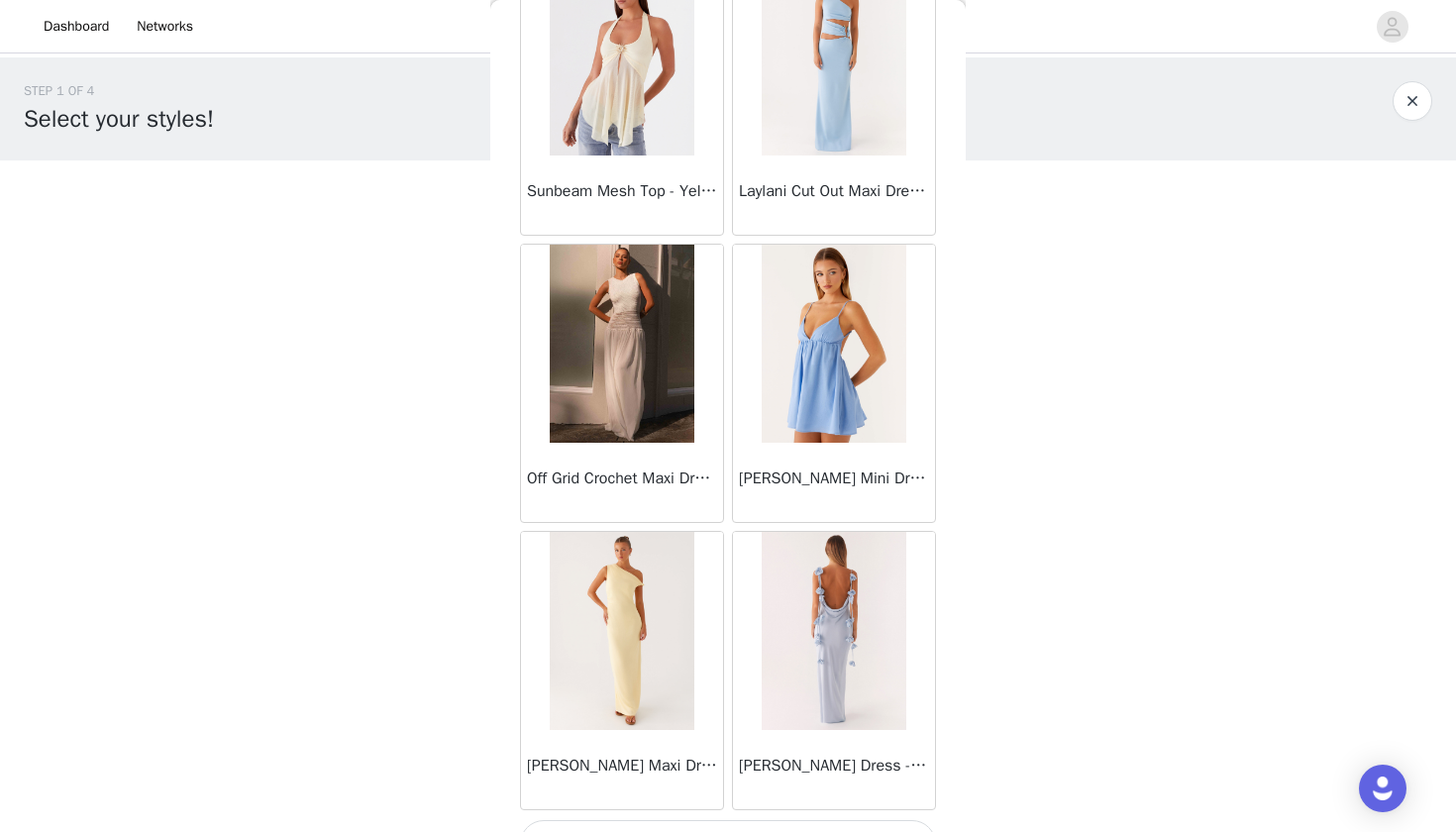 scroll, scrollTop: 68224, scrollLeft: 0, axis: vertical 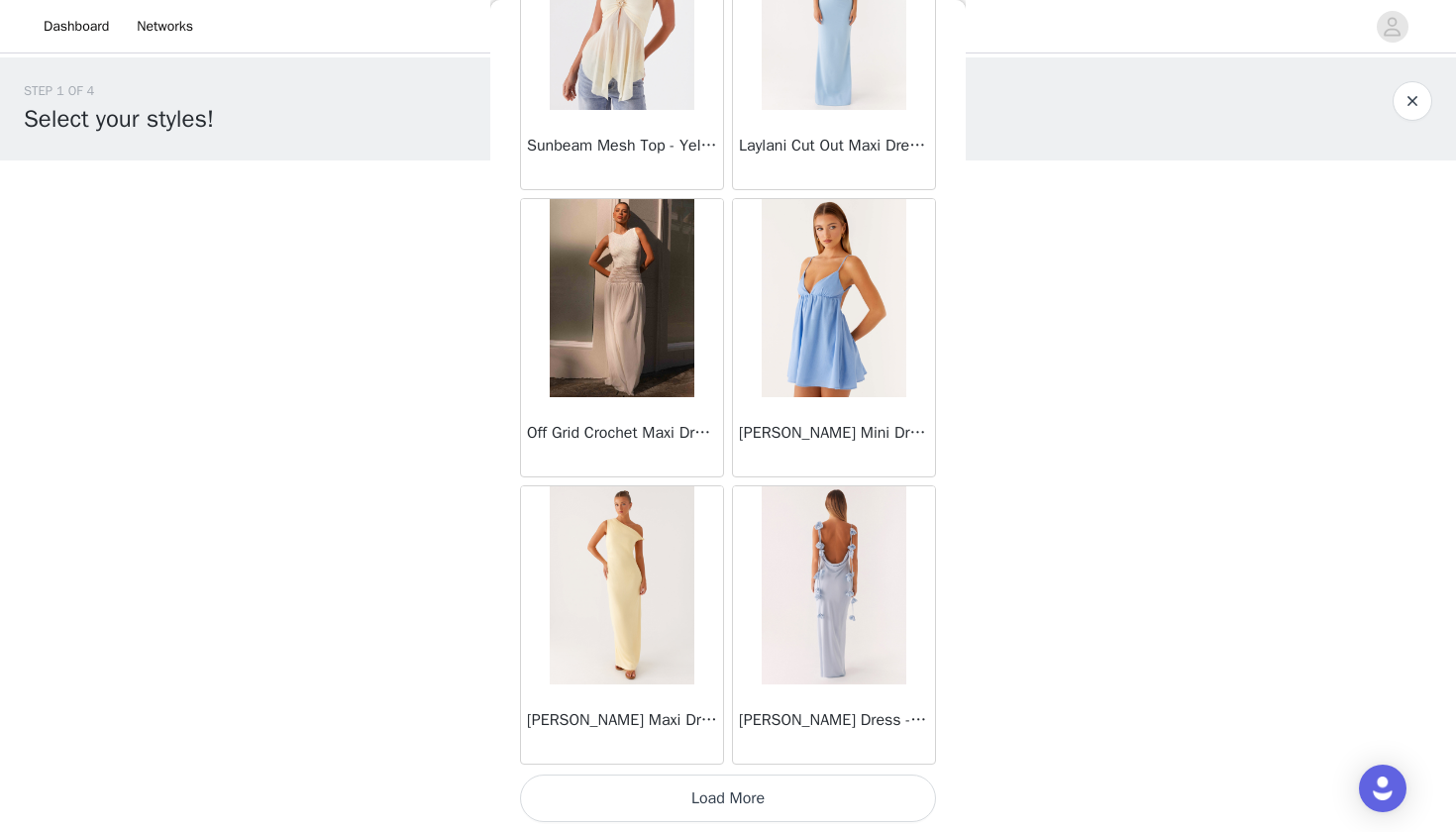 click on "Load More" at bounding box center (728, 798) 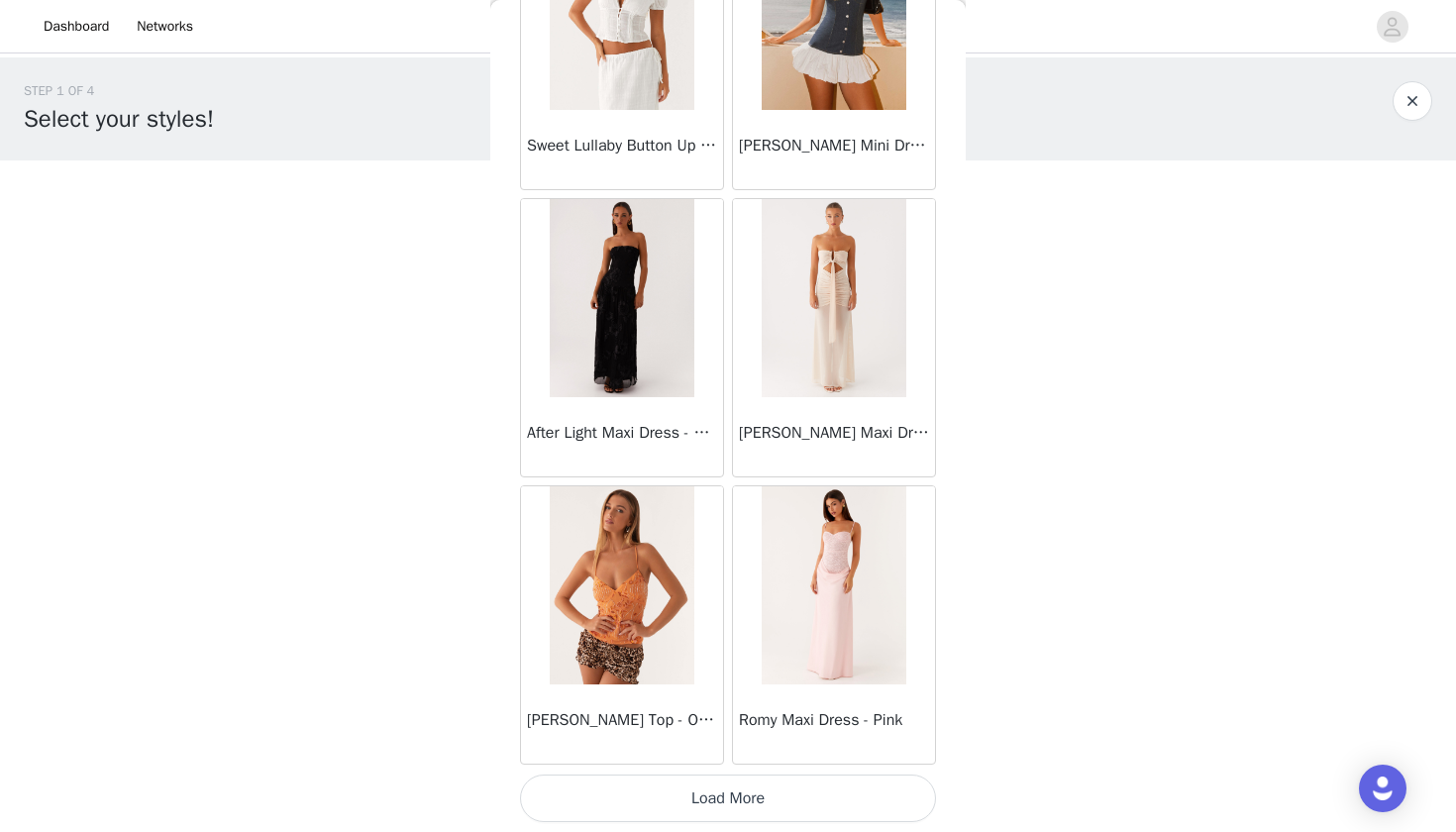 scroll, scrollTop: 71136, scrollLeft: 0, axis: vertical 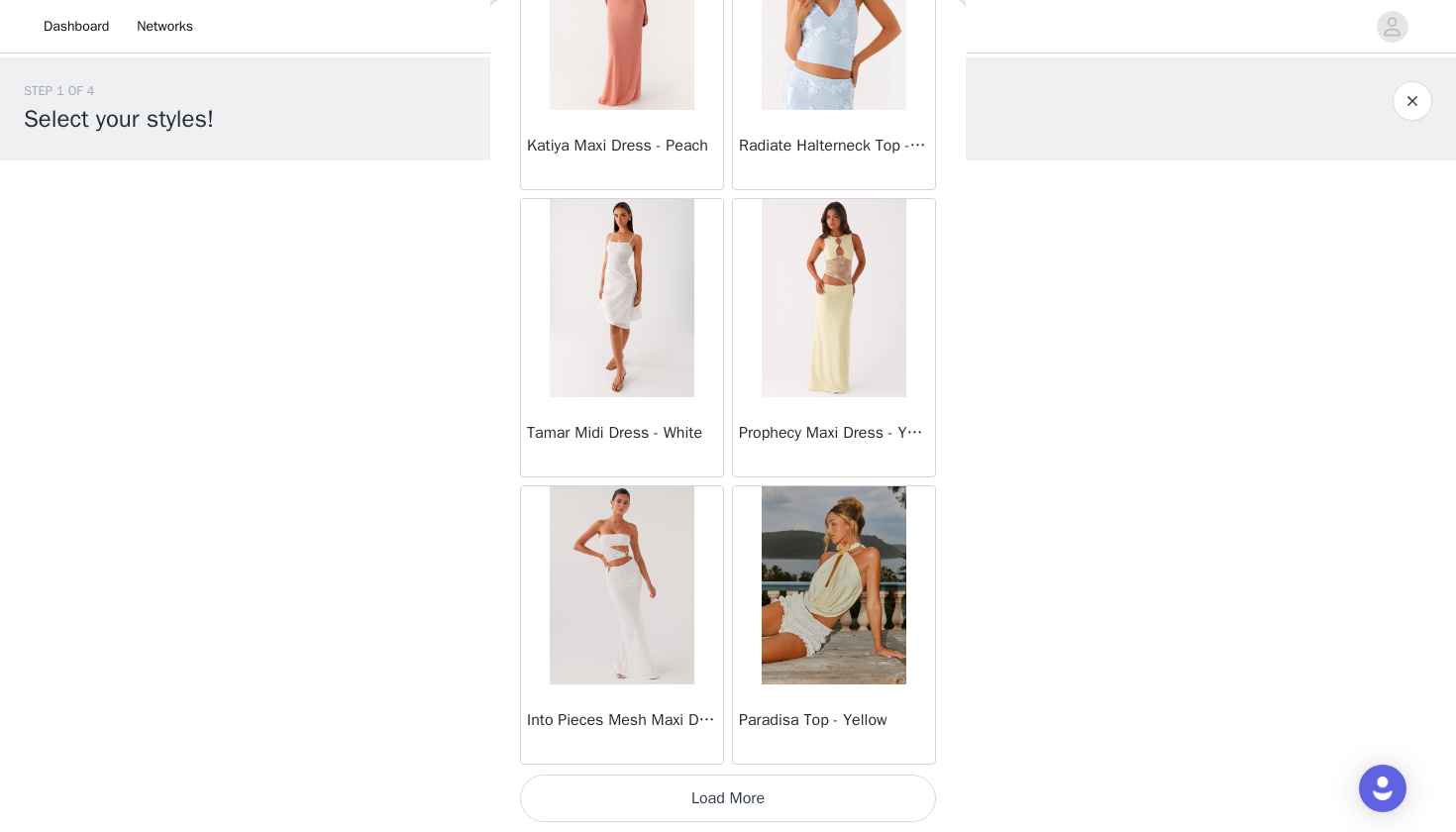 click on "Load More" at bounding box center (728, 798) 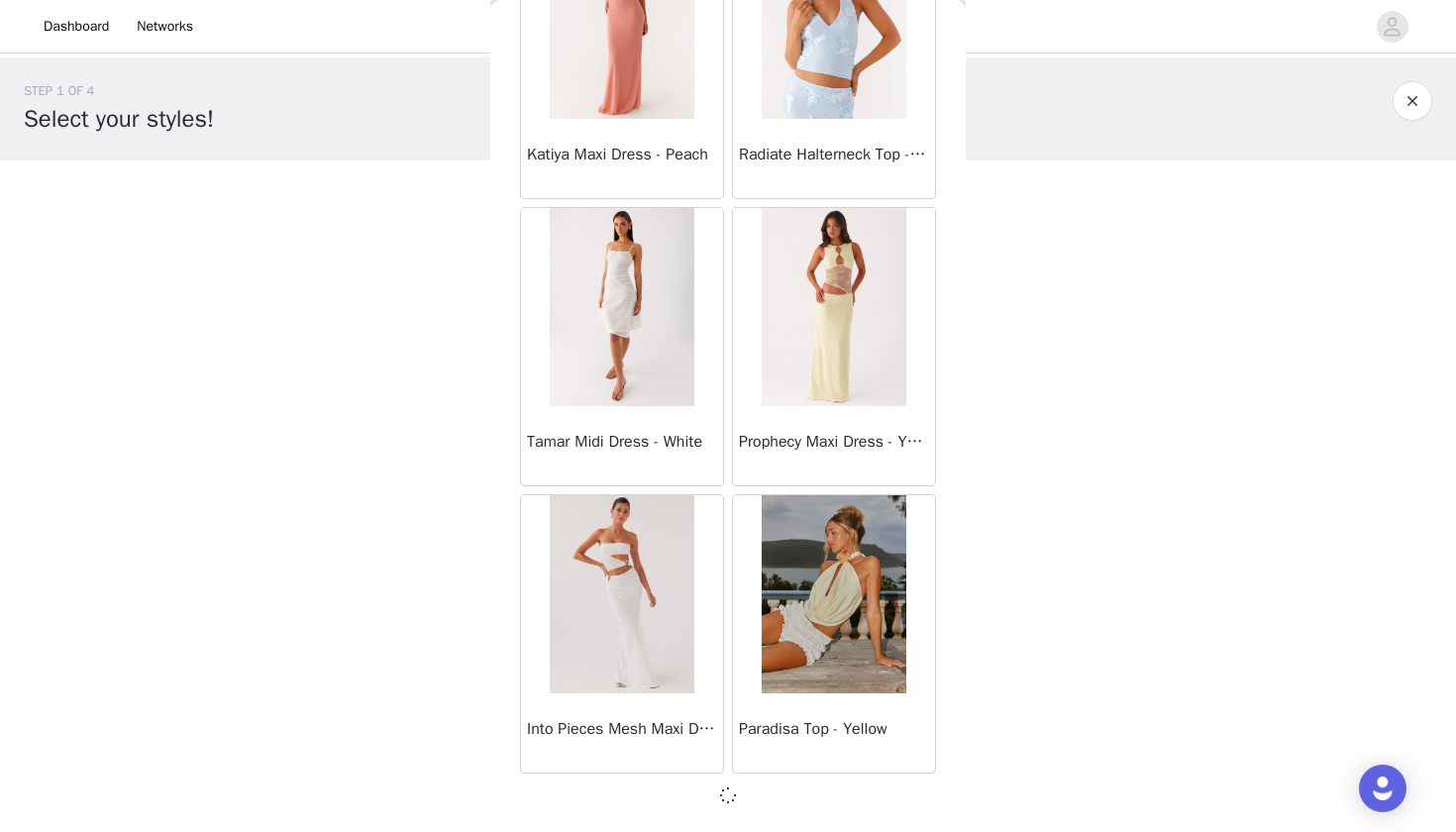 scroll, scrollTop: 73999, scrollLeft: 0, axis: vertical 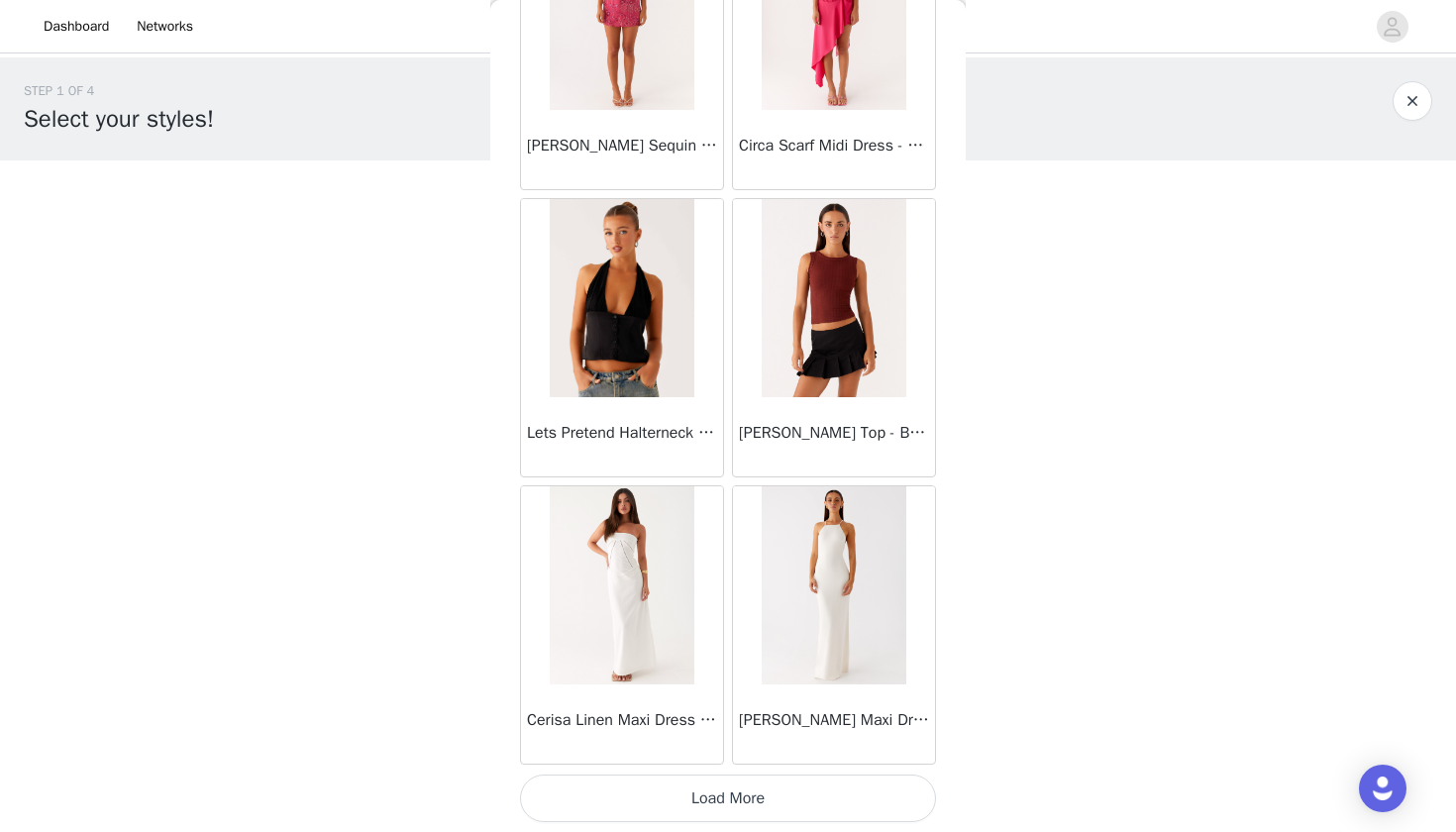 click on "Load More" at bounding box center (728, 798) 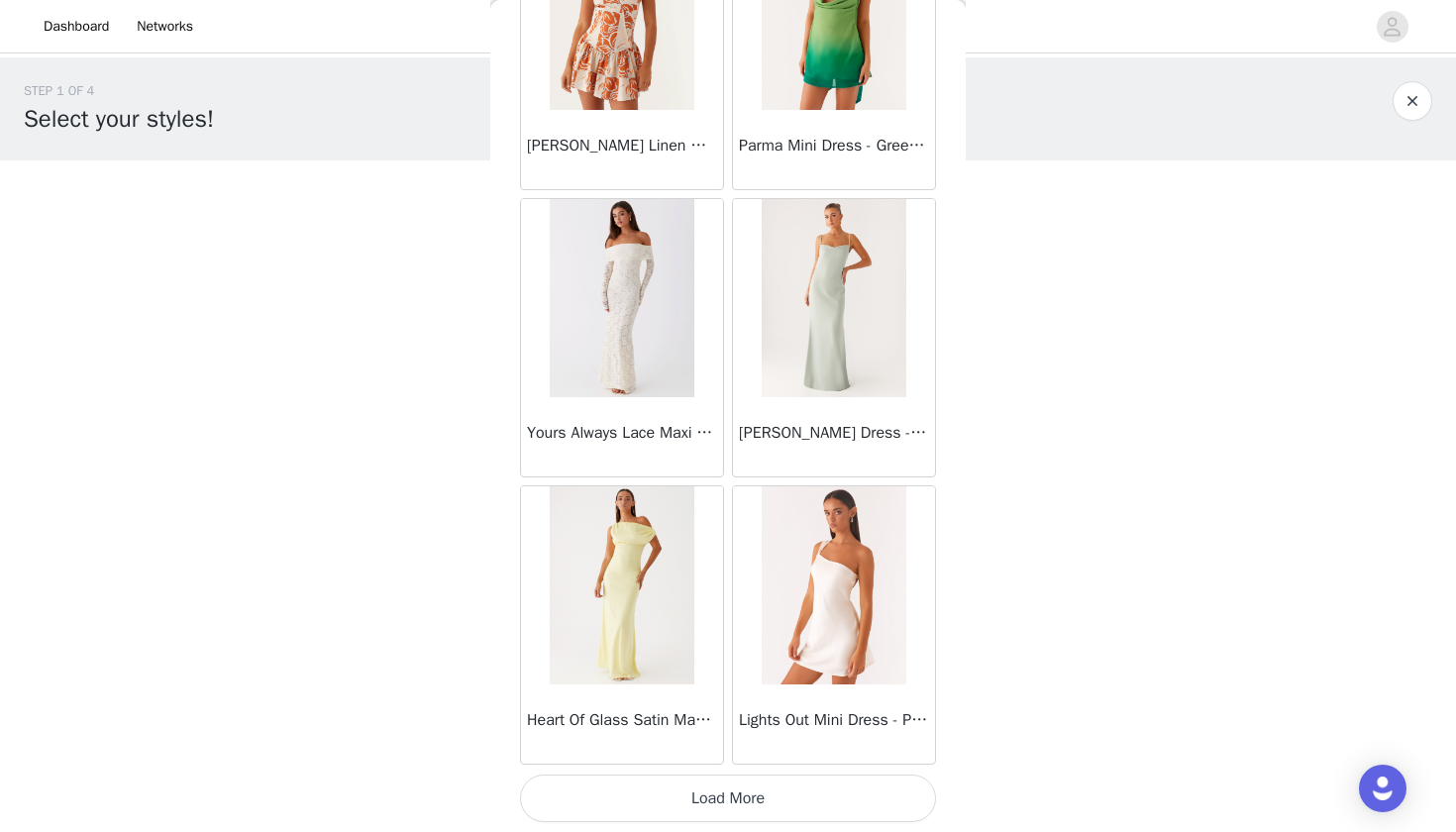 scroll, scrollTop: 79753, scrollLeft: 0, axis: vertical 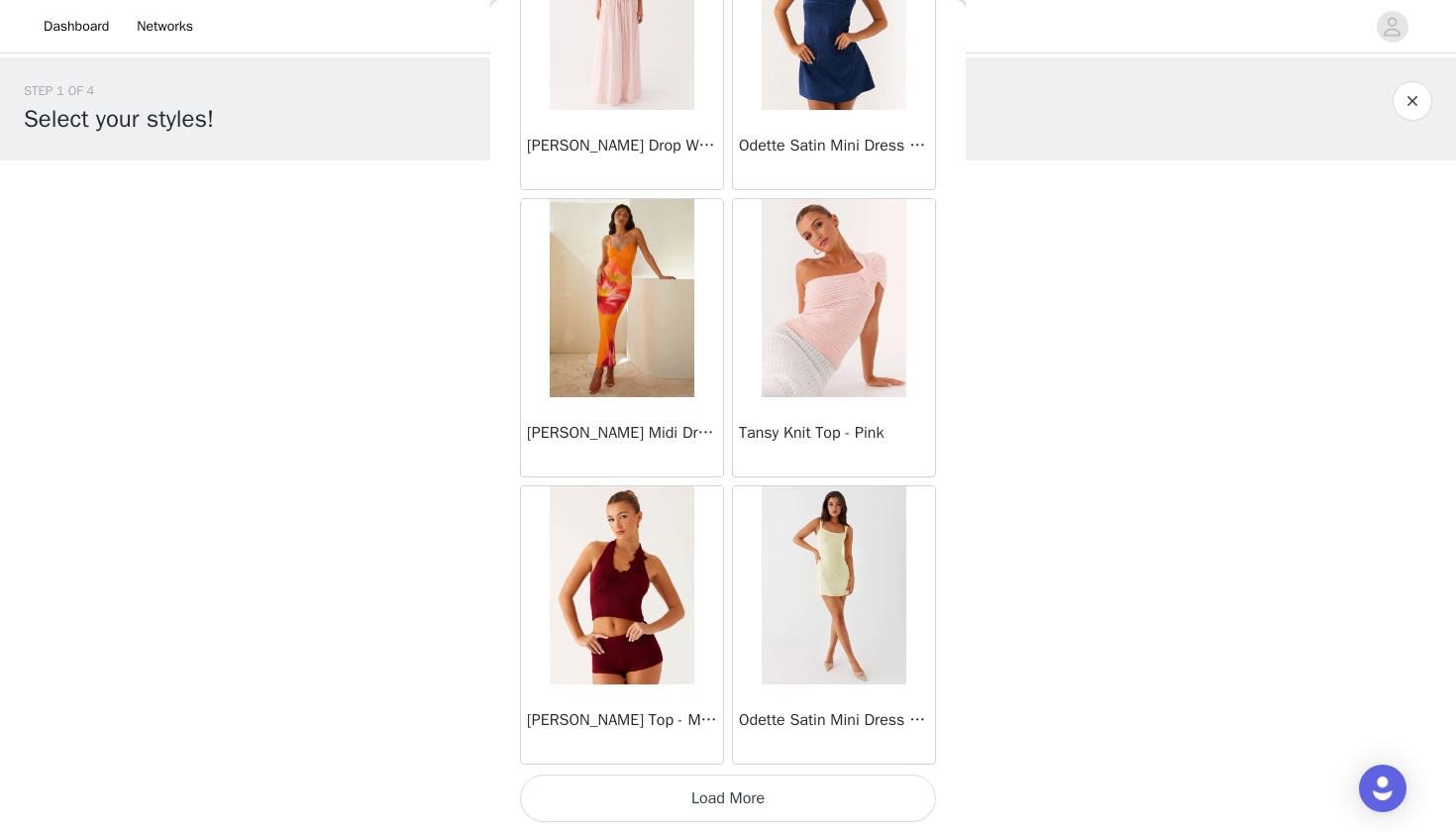 click on "Load More" at bounding box center [728, 798] 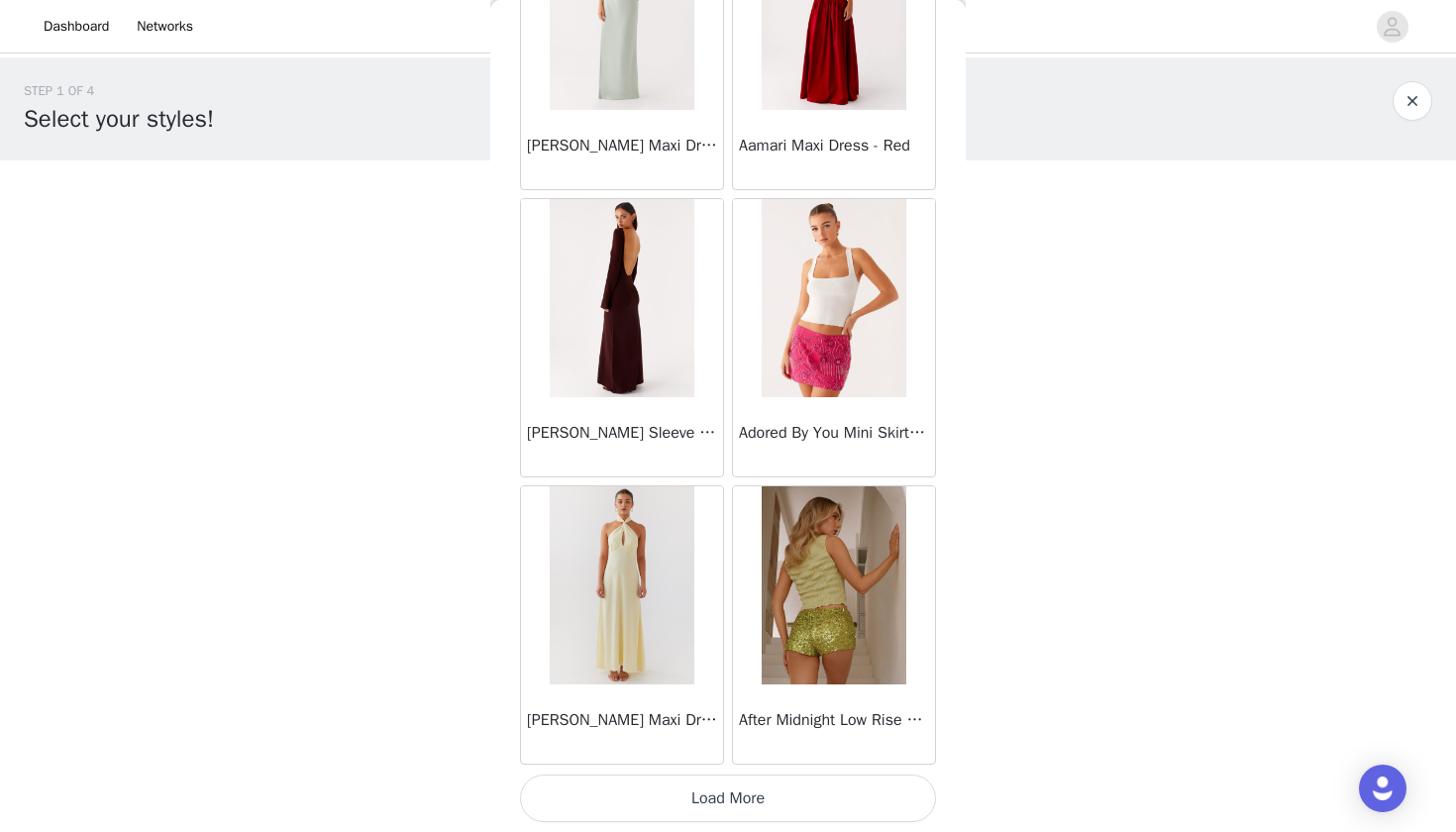 scroll, scrollTop: 85498, scrollLeft: 0, axis: vertical 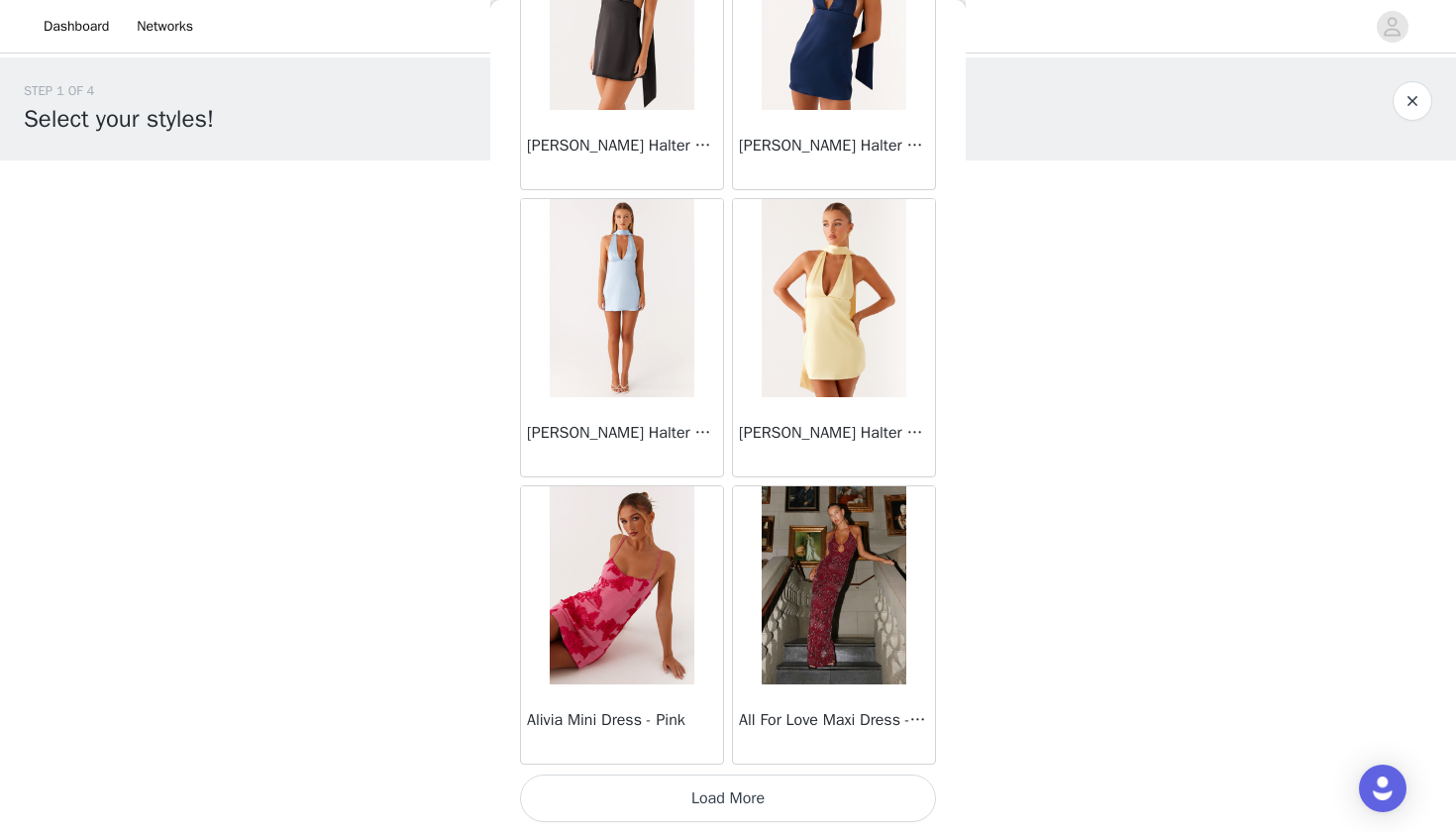 click on "Load More" at bounding box center [728, 798] 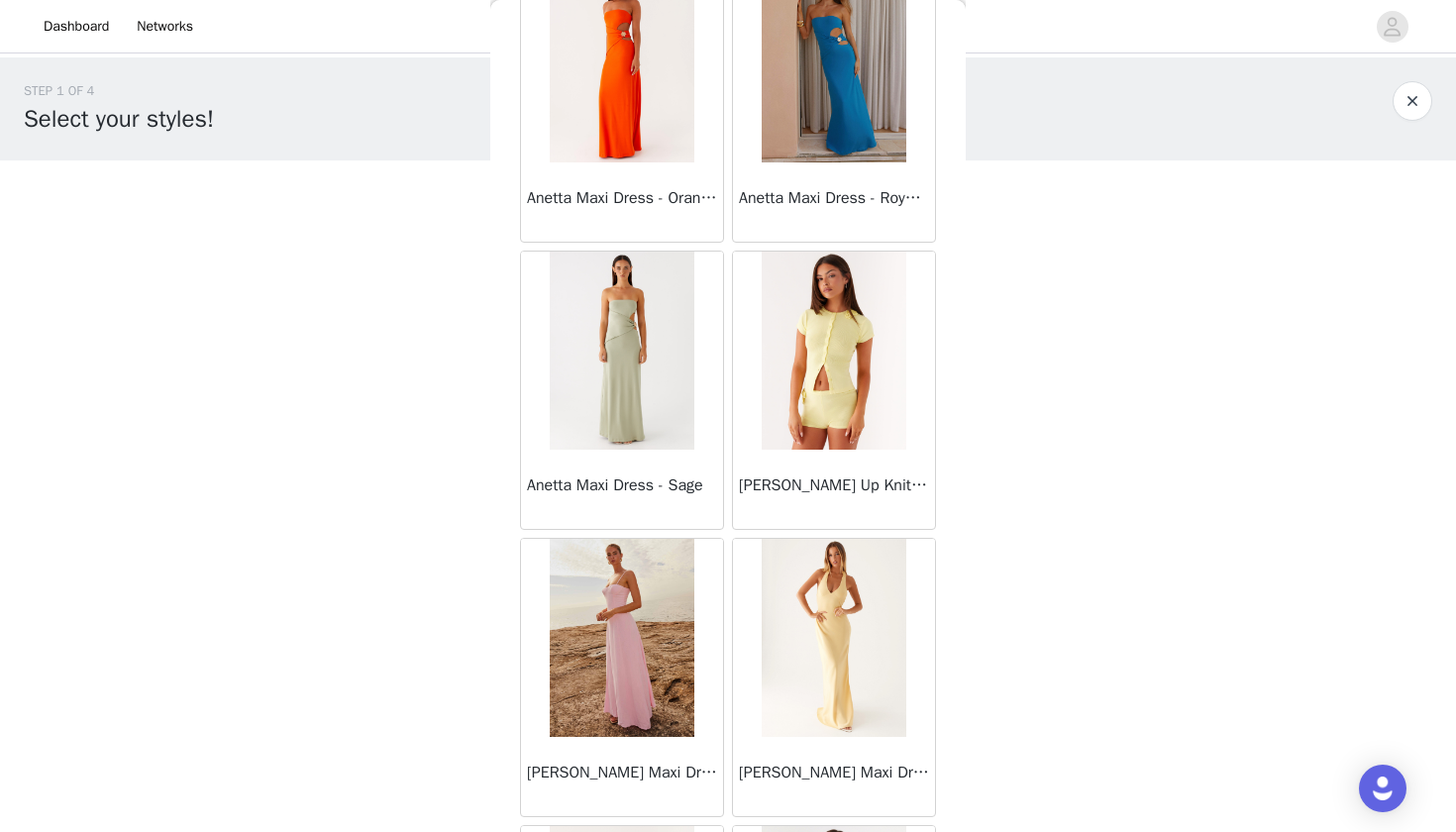 scroll, scrollTop: 90899, scrollLeft: 0, axis: vertical 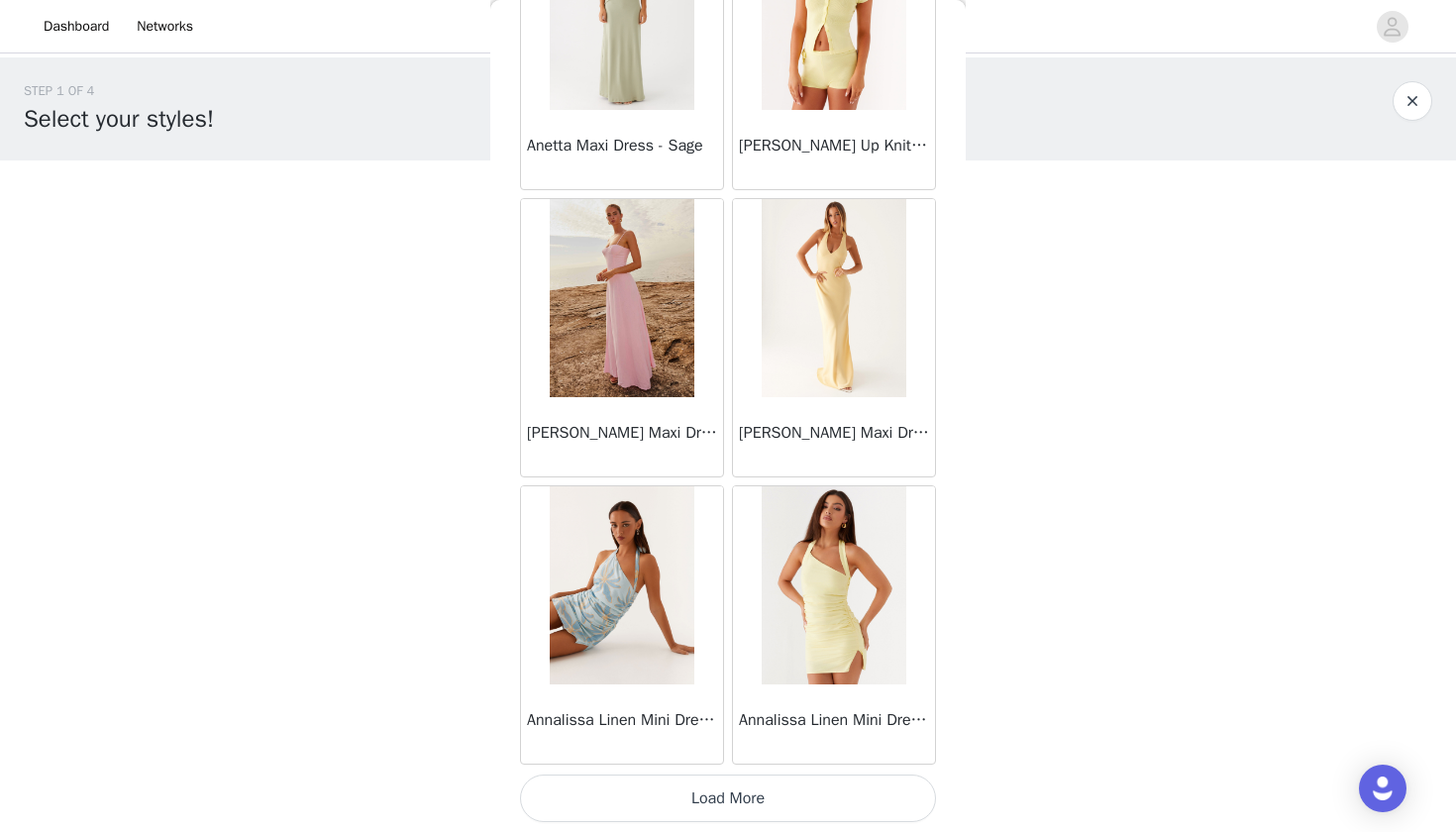 click on "Load More" at bounding box center [728, 798] 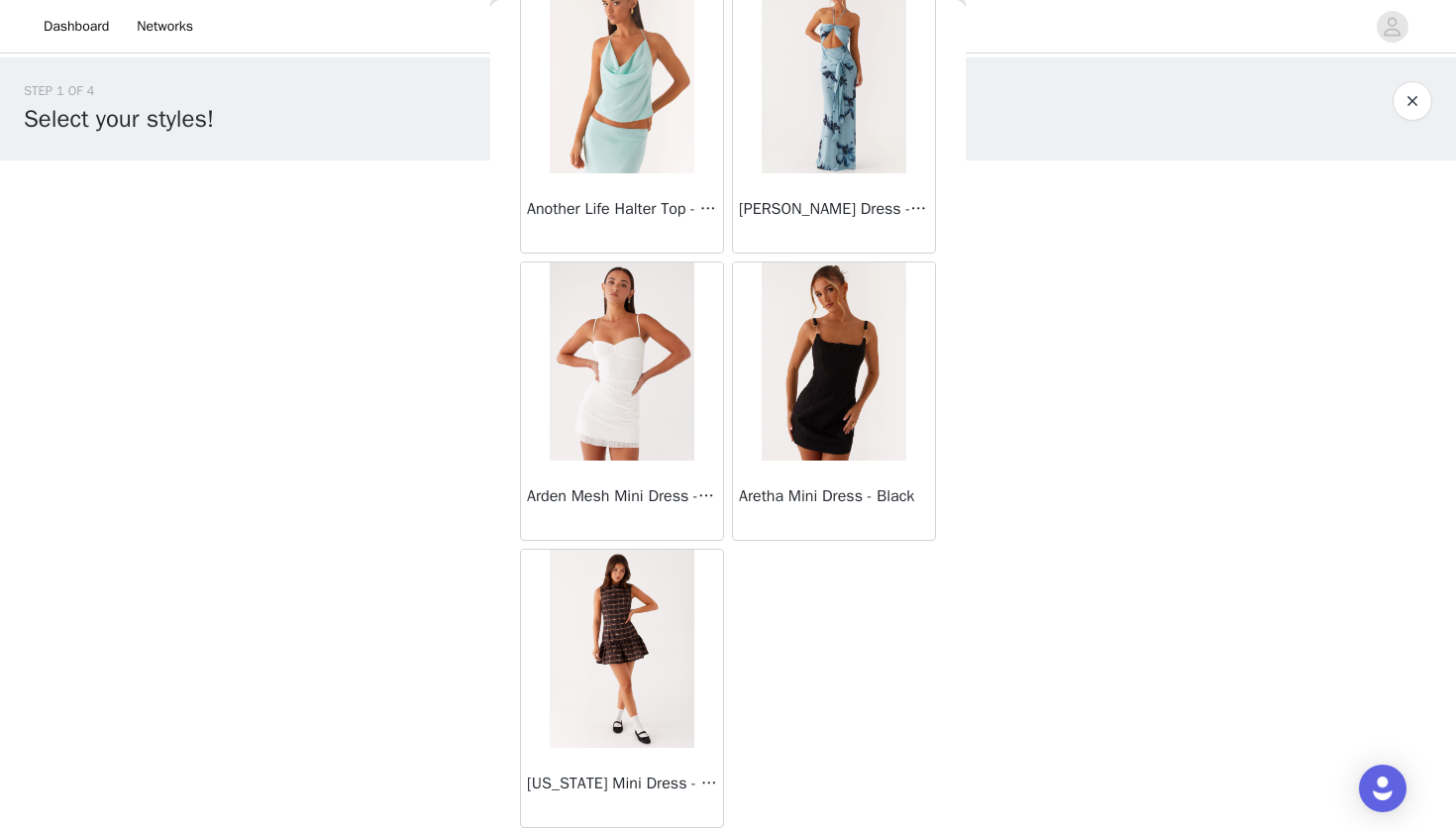 scroll, scrollTop: 92041, scrollLeft: 0, axis: vertical 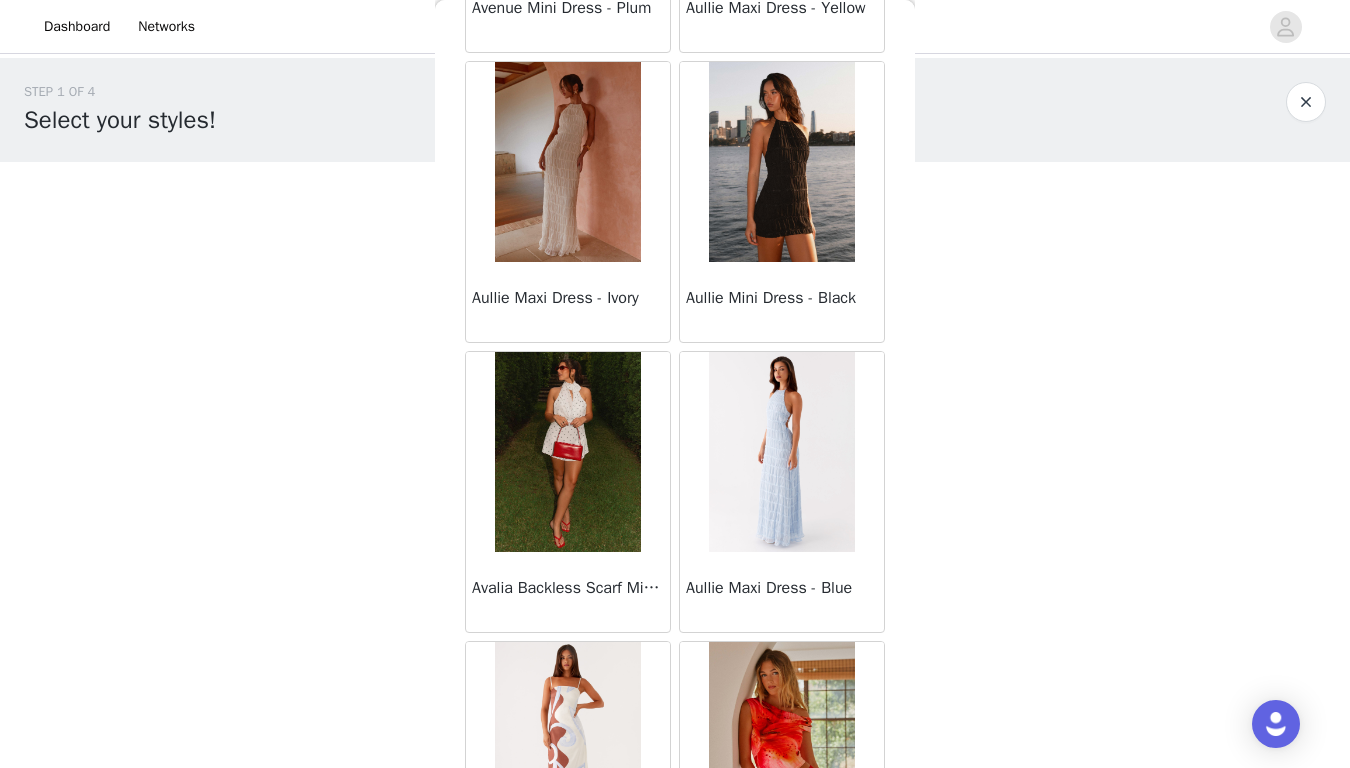 click at bounding box center (567, 162) 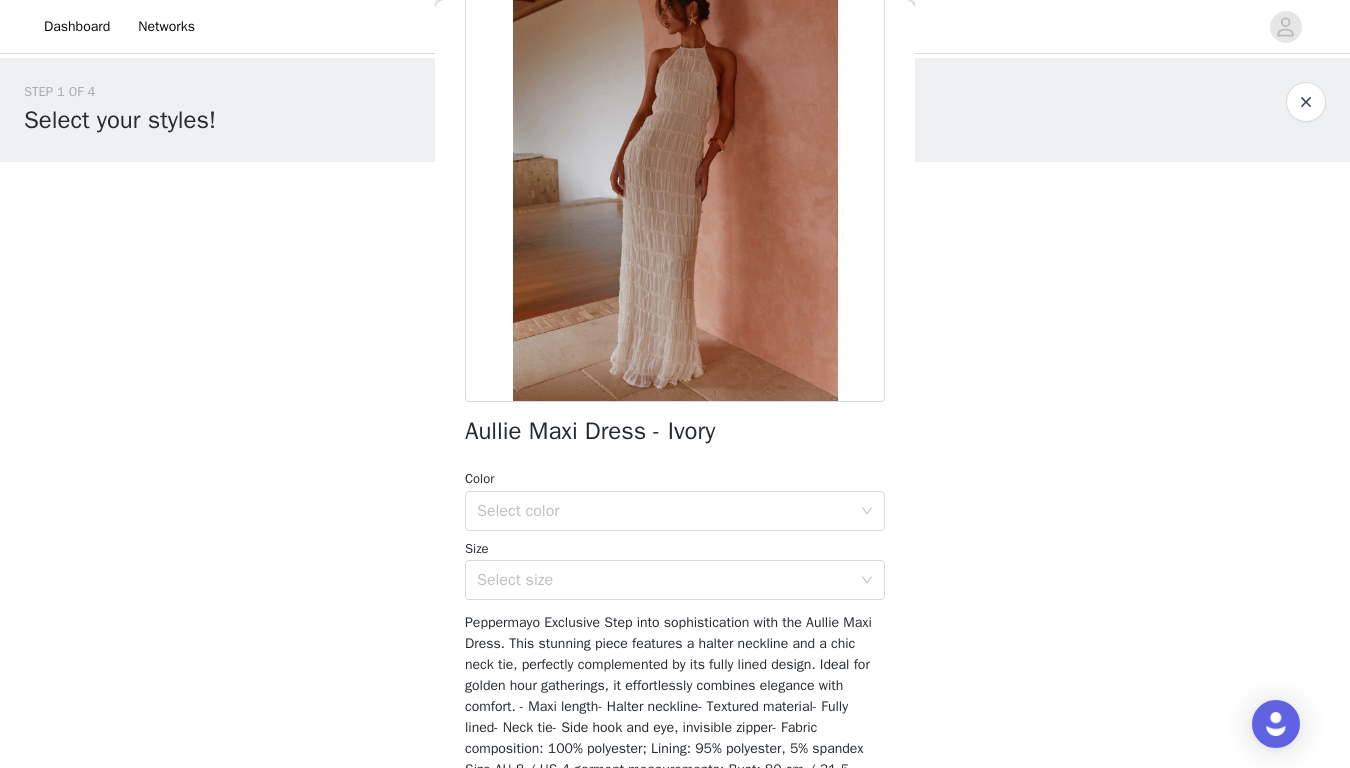 scroll, scrollTop: 176, scrollLeft: 0, axis: vertical 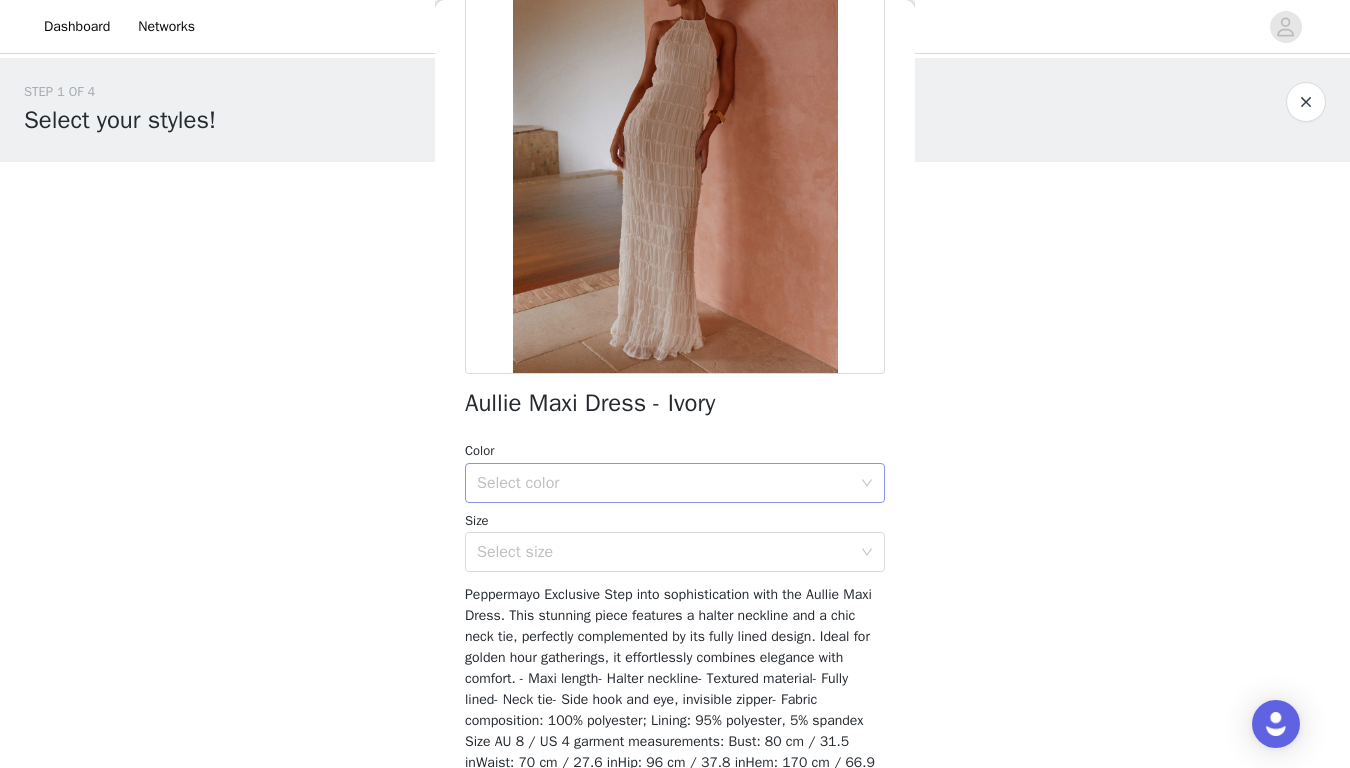 click on "Select color" at bounding box center (664, 483) 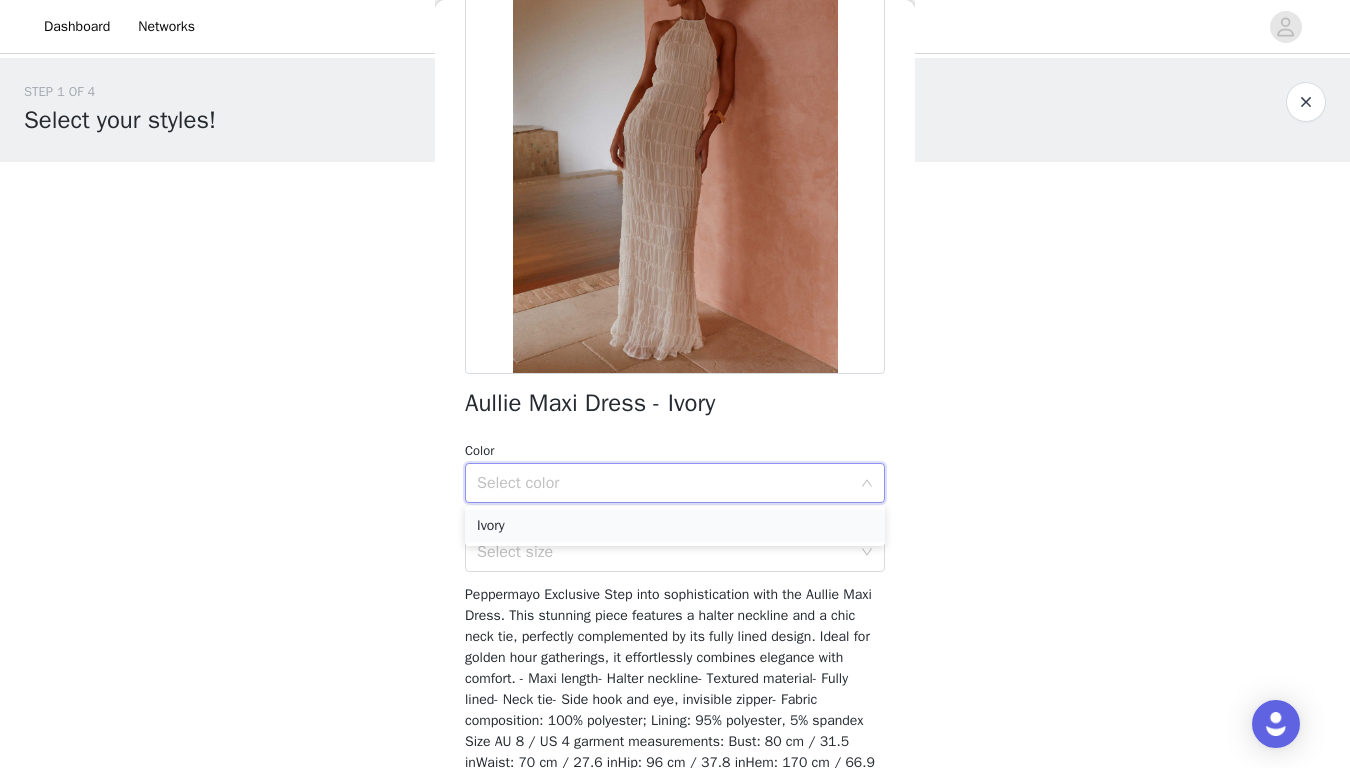 click on "Ivory" at bounding box center (675, 526) 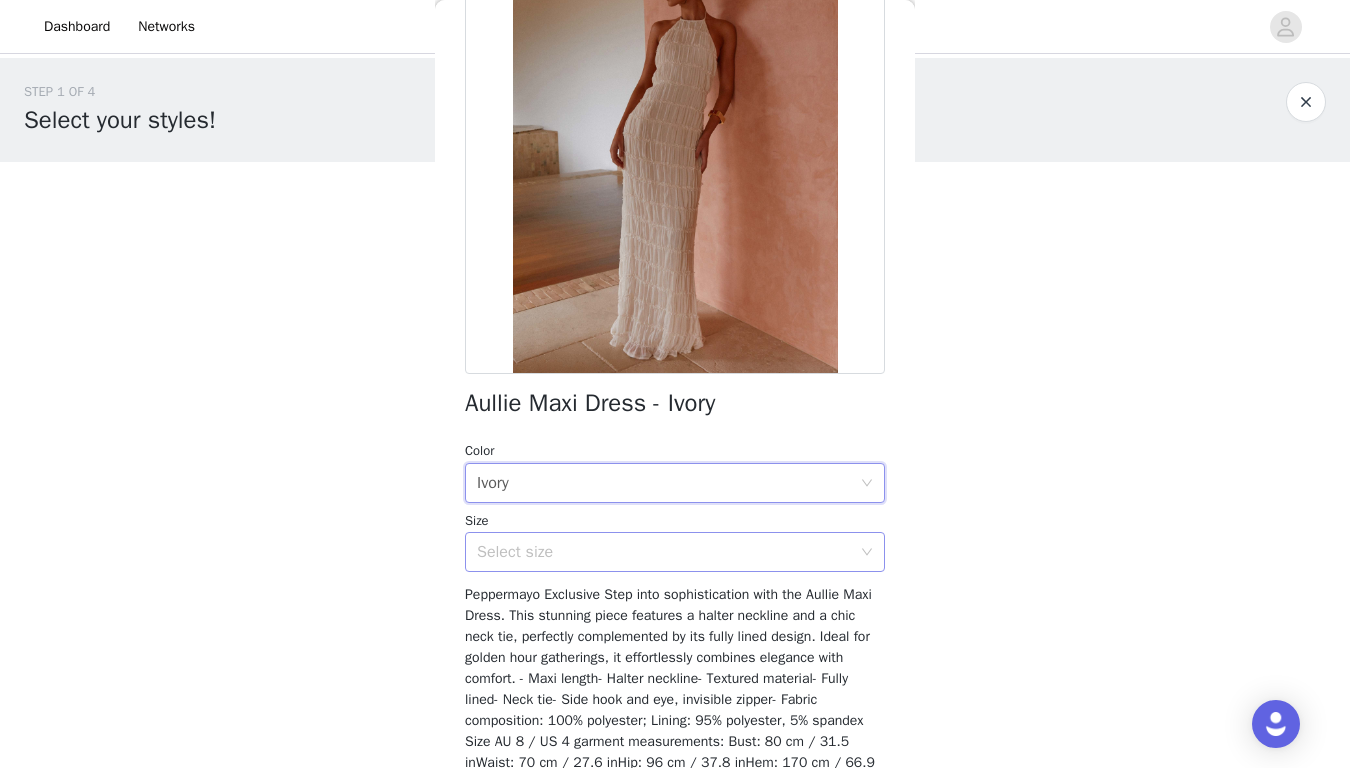 click on "Select size" at bounding box center [664, 552] 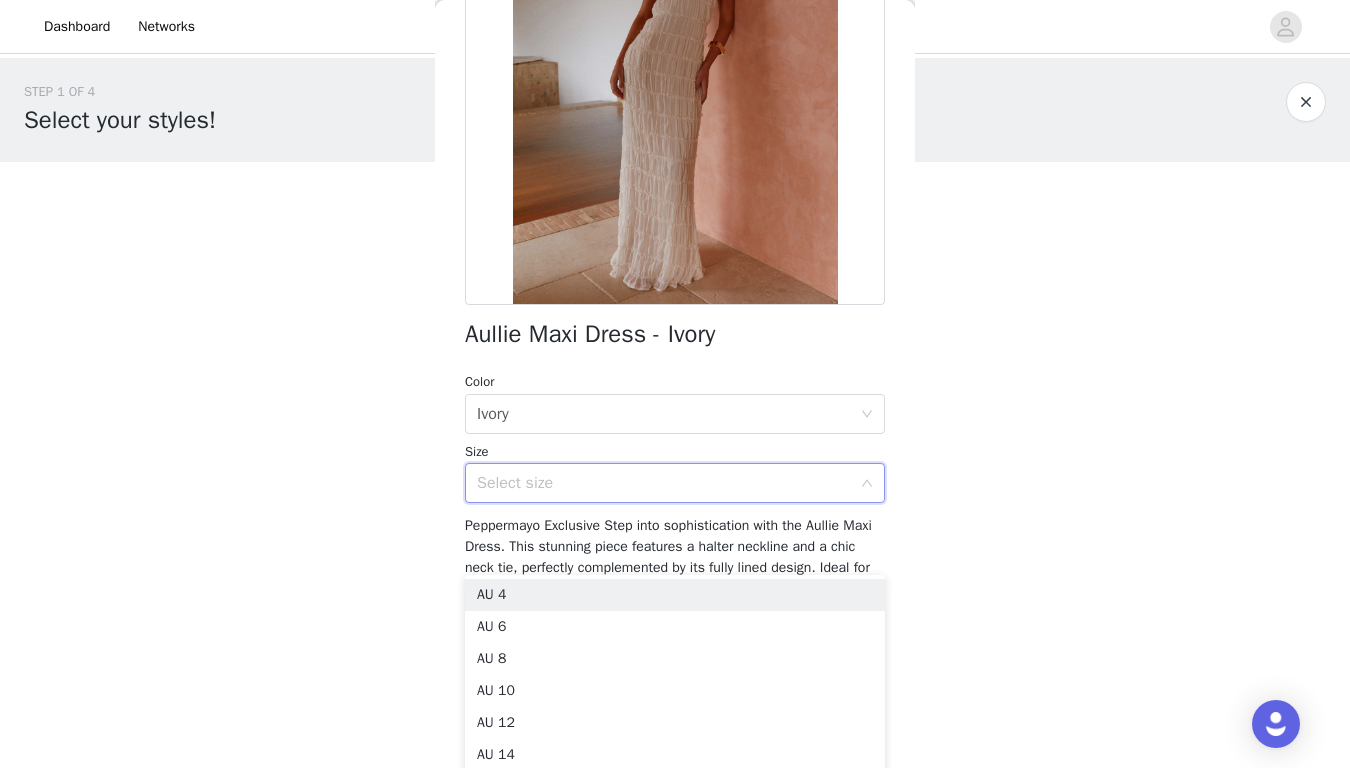 scroll, scrollTop: 249, scrollLeft: 0, axis: vertical 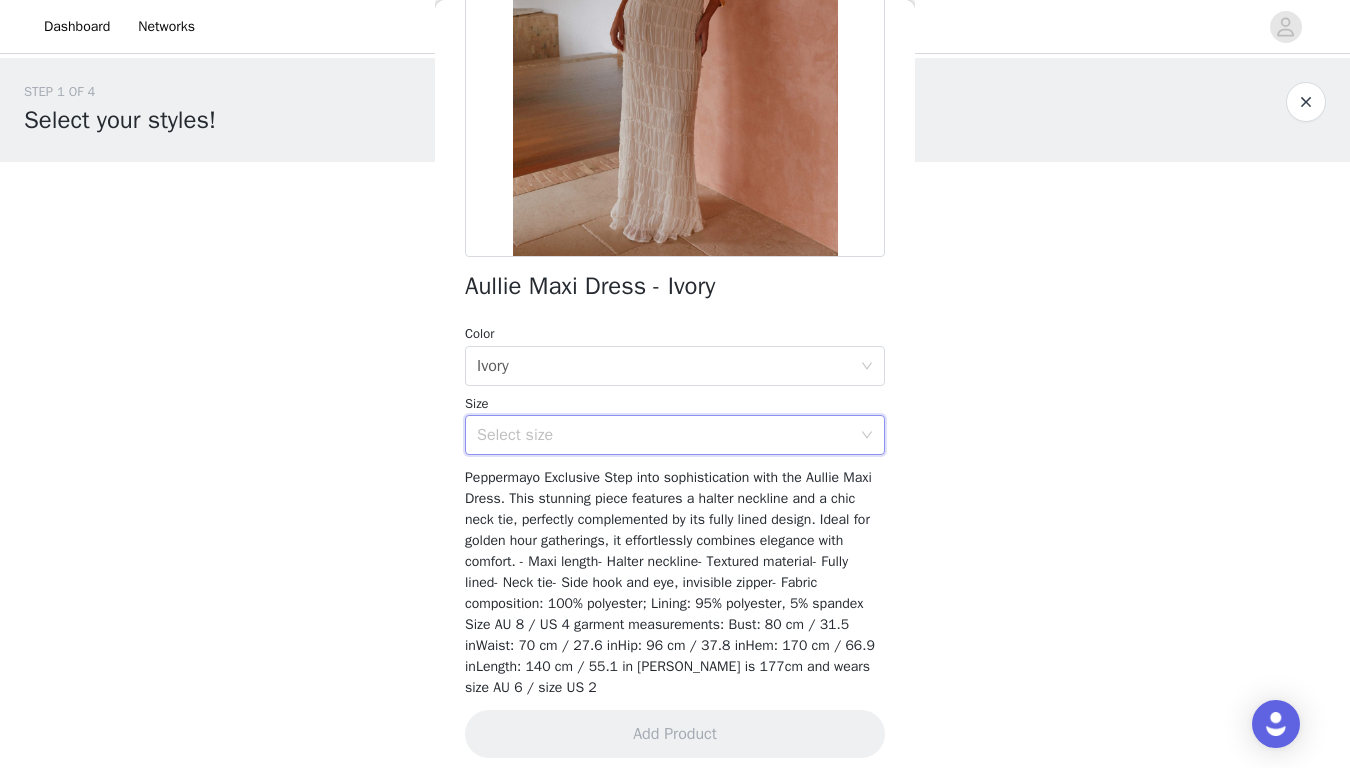 click on "Select size" at bounding box center (664, 435) 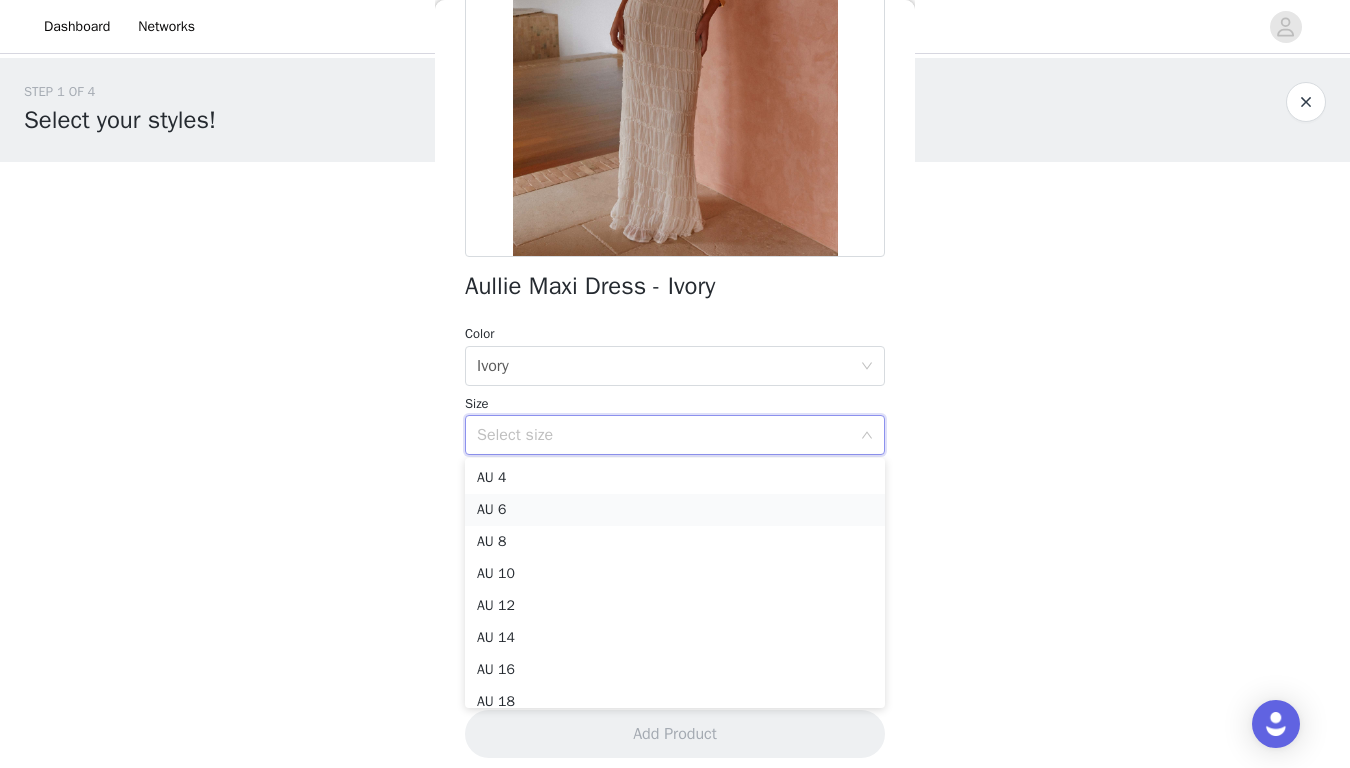 click on "AU 6" at bounding box center (675, 510) 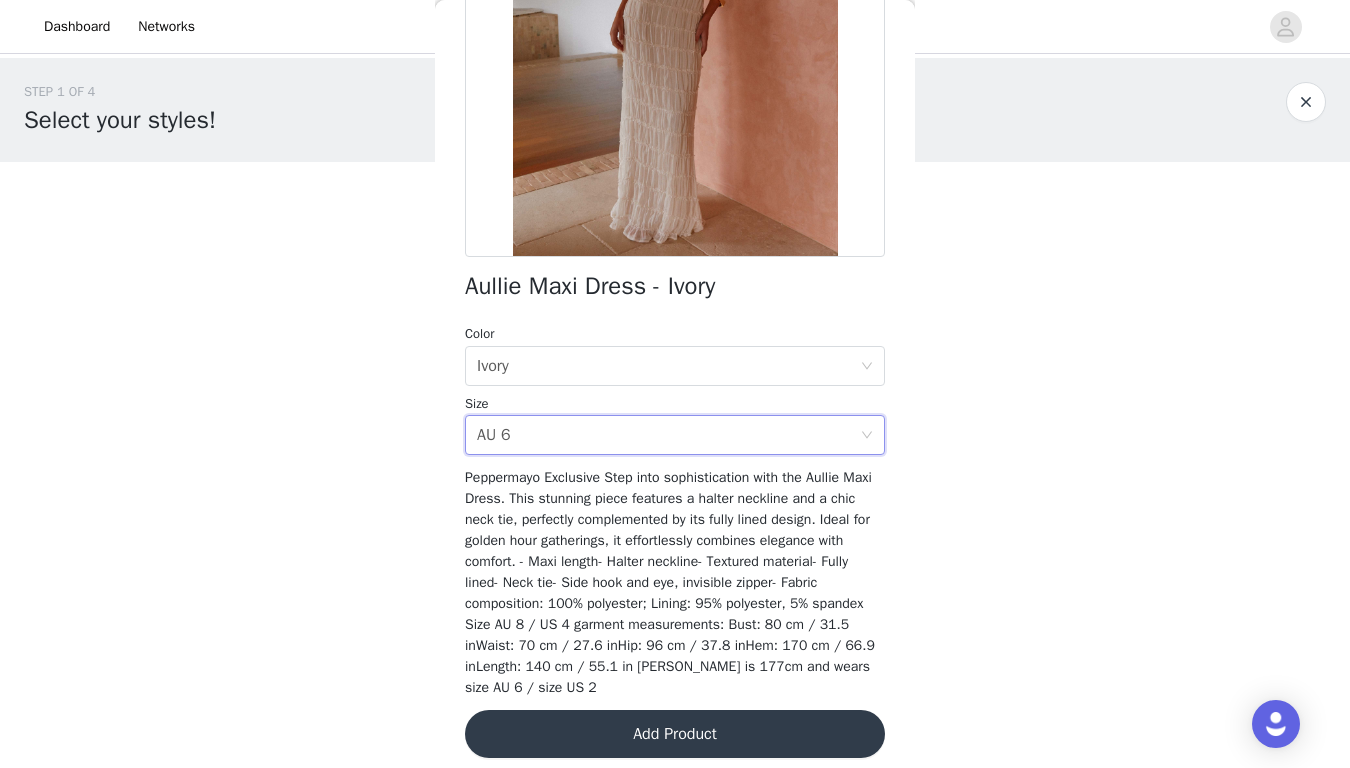 click on "Add Product" at bounding box center [675, 734] 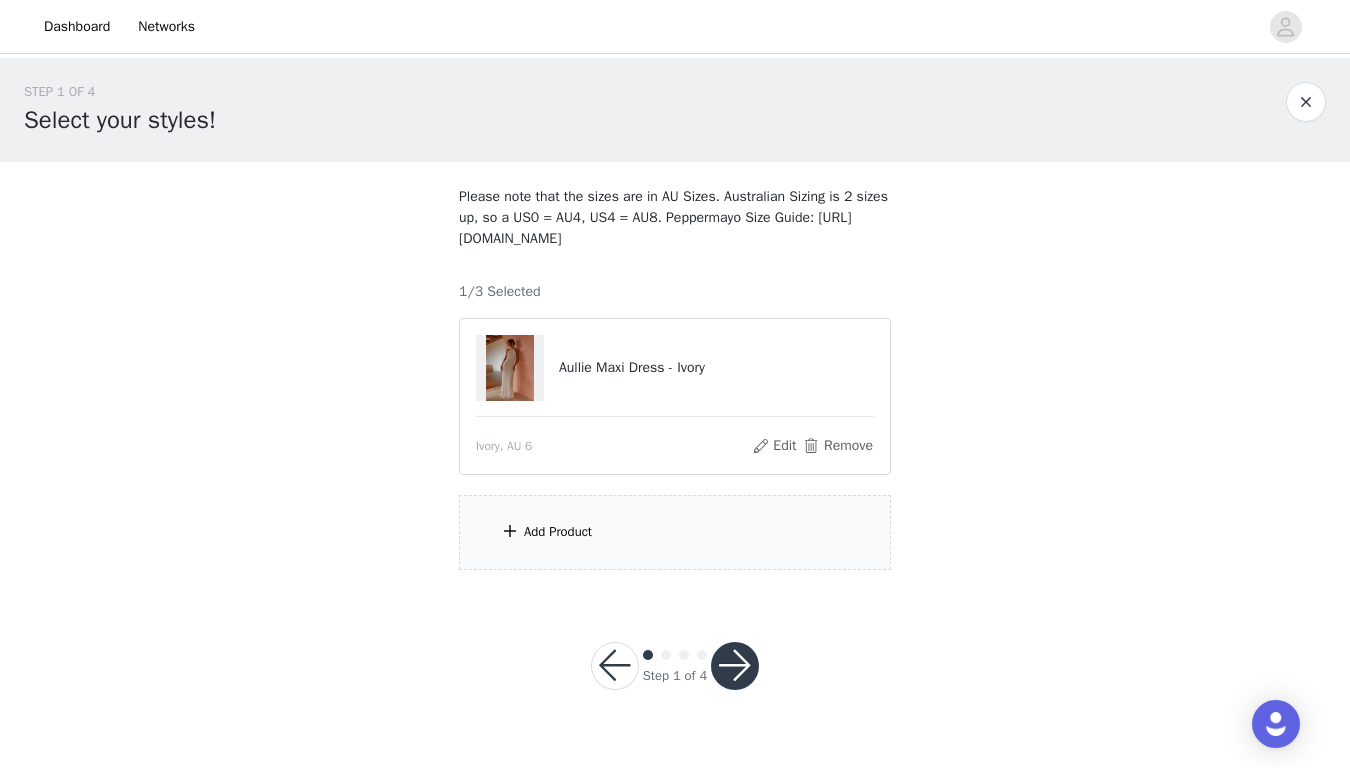 click on "Add Product" at bounding box center (675, 532) 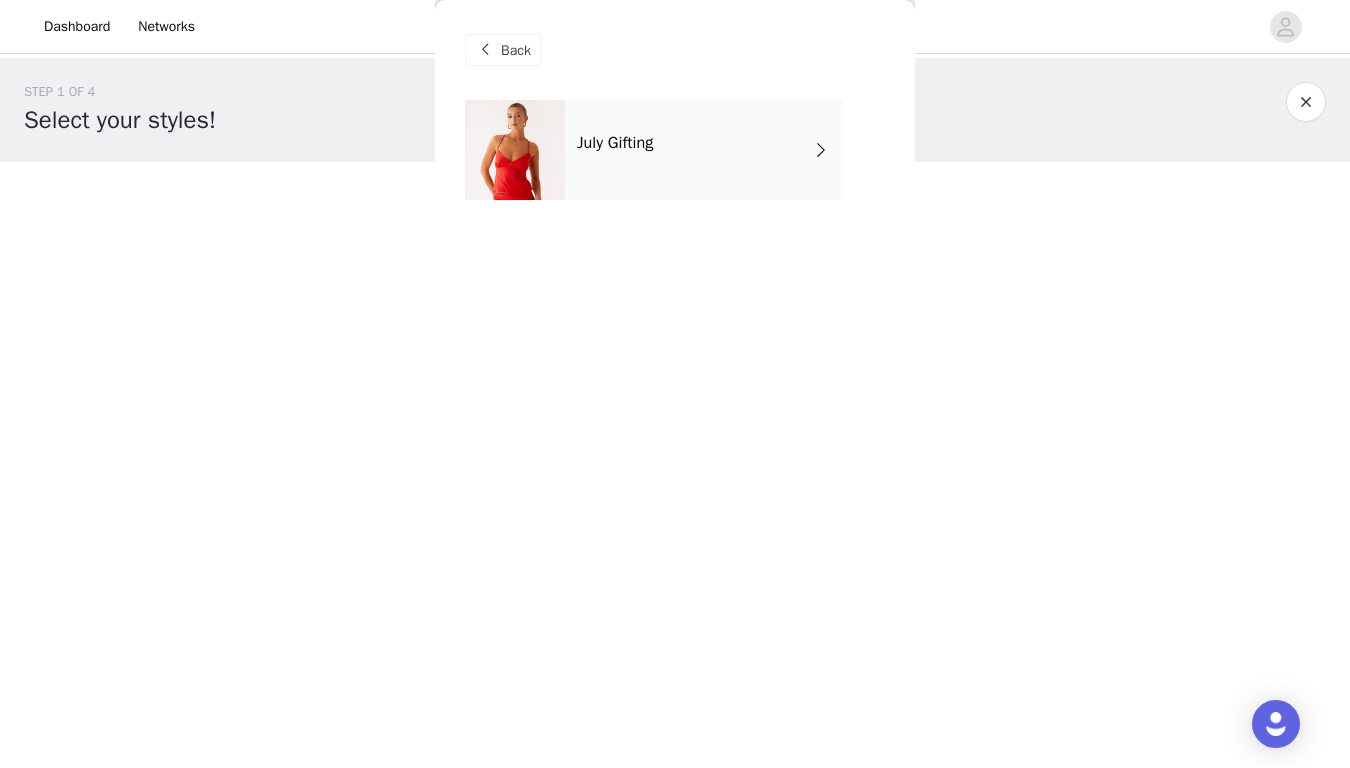 click on "July Gifting" at bounding box center [704, 150] 